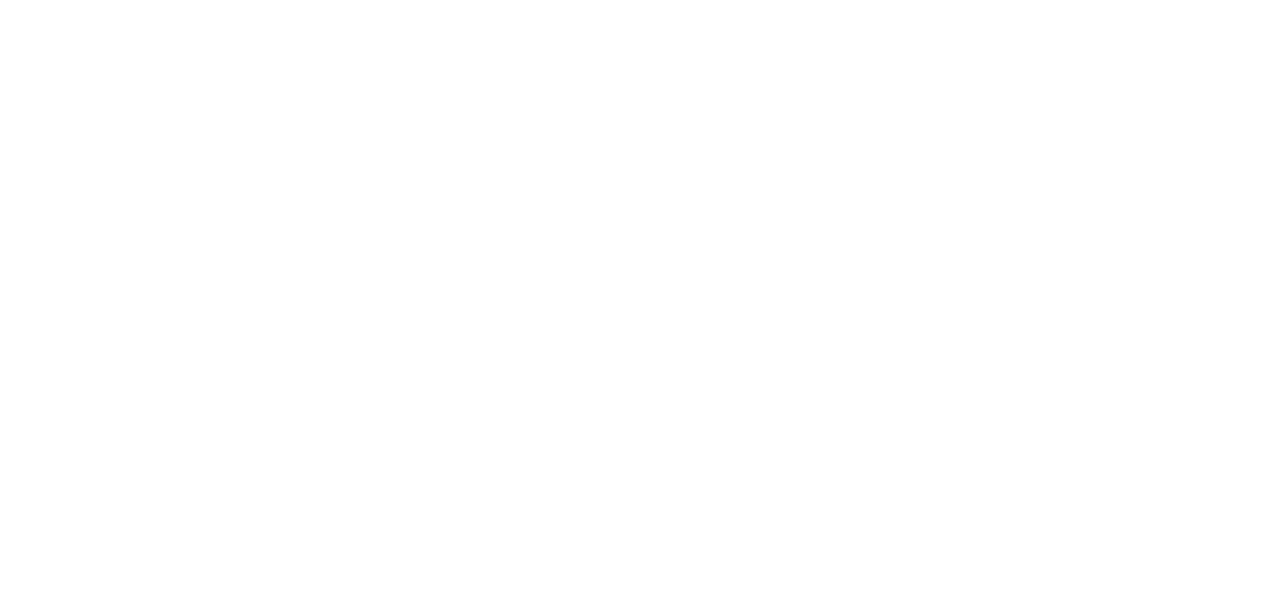 scroll, scrollTop: 0, scrollLeft: 0, axis: both 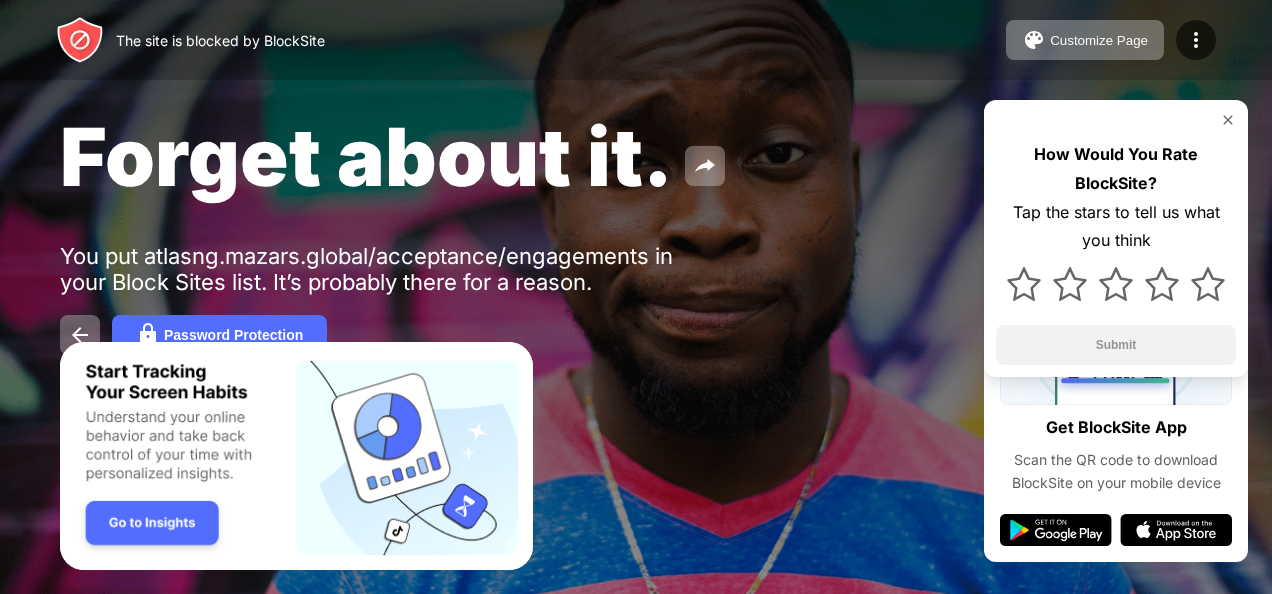 click on "Forget about it. You put atlasng.mazars.global/acceptance/engagements in your Block Sites list. It’s probably there for a reason. Password Protection How Would You Rate BlockSite? Tap the stars to tell us what you think Submit" at bounding box center [636, 231] 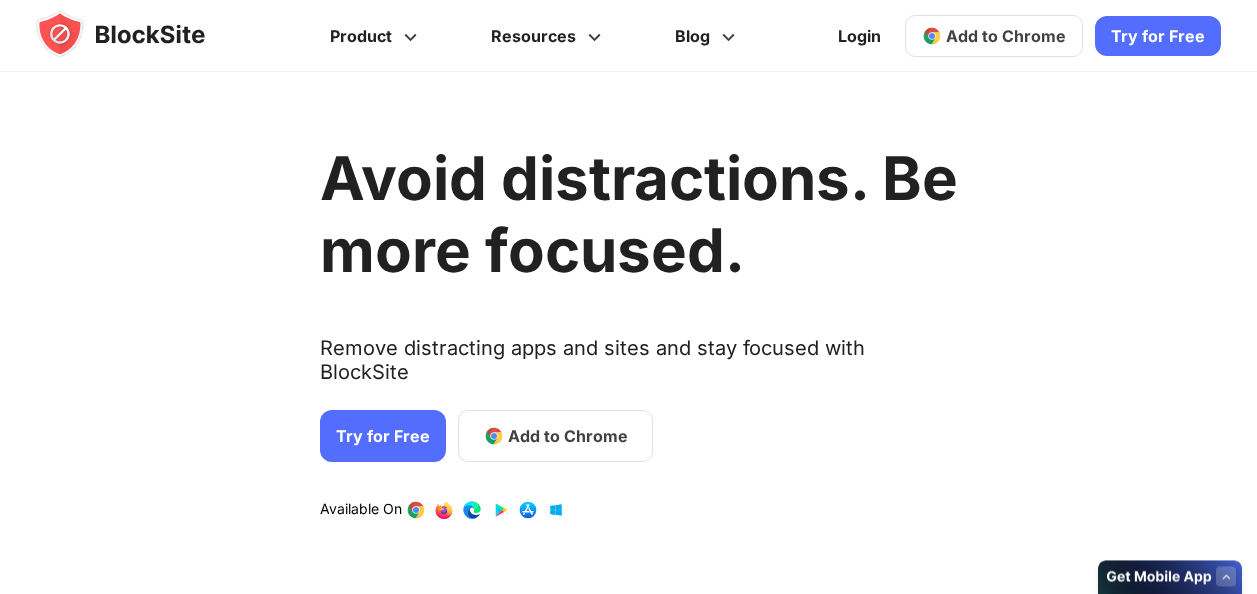 scroll, scrollTop: 0, scrollLeft: 0, axis: both 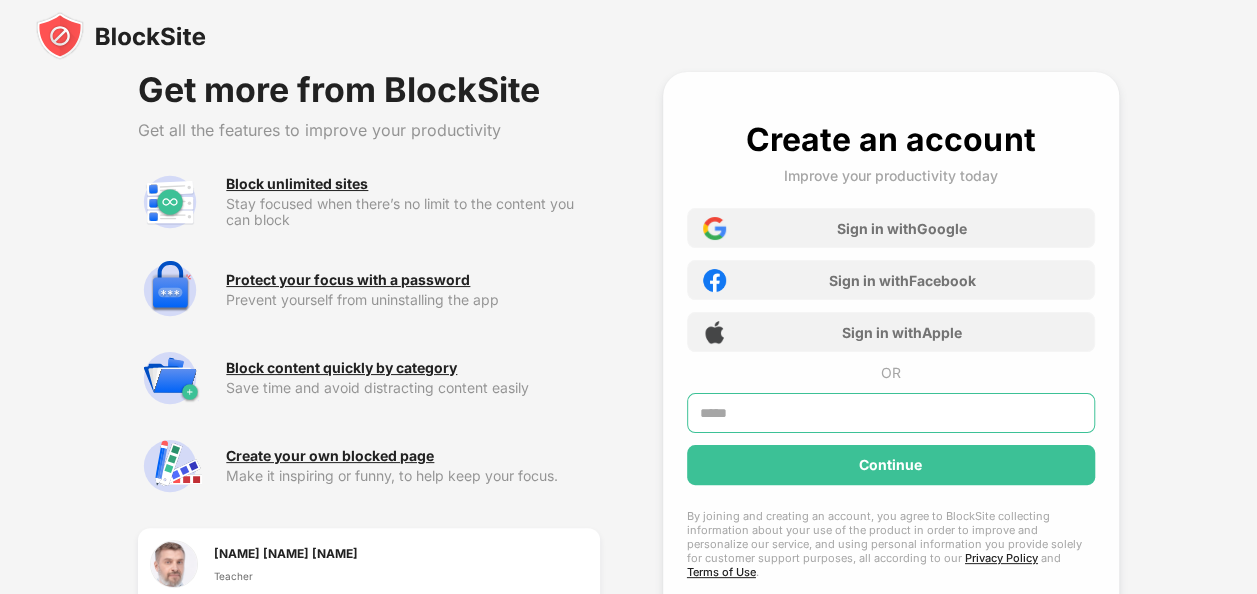 click at bounding box center [891, 413] 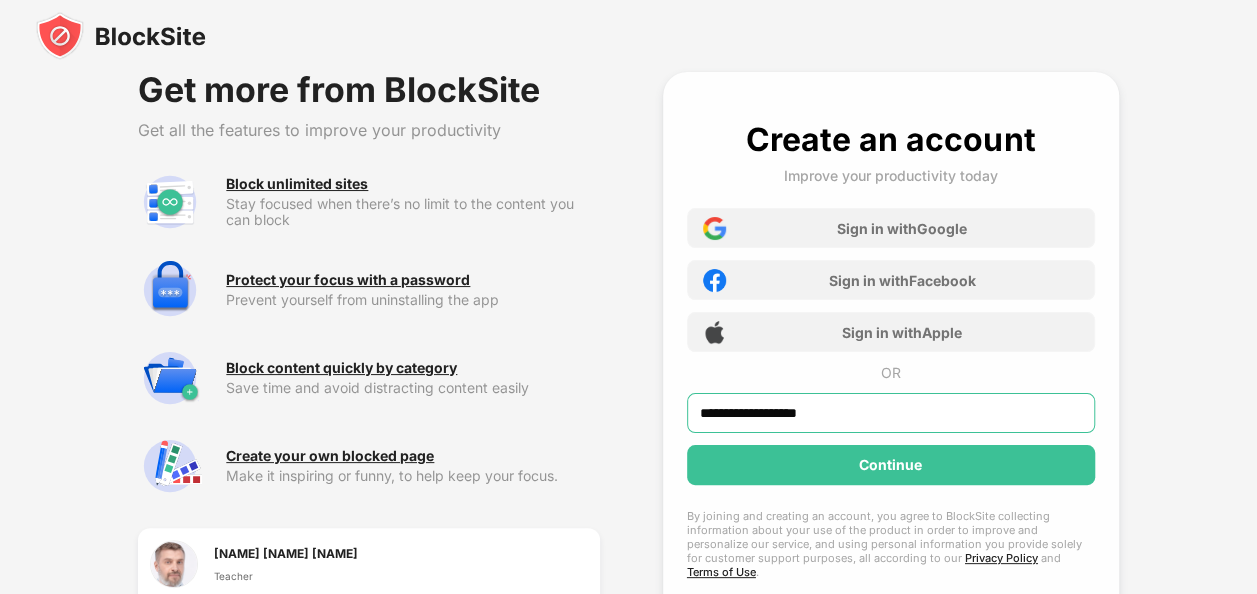 type on "**********" 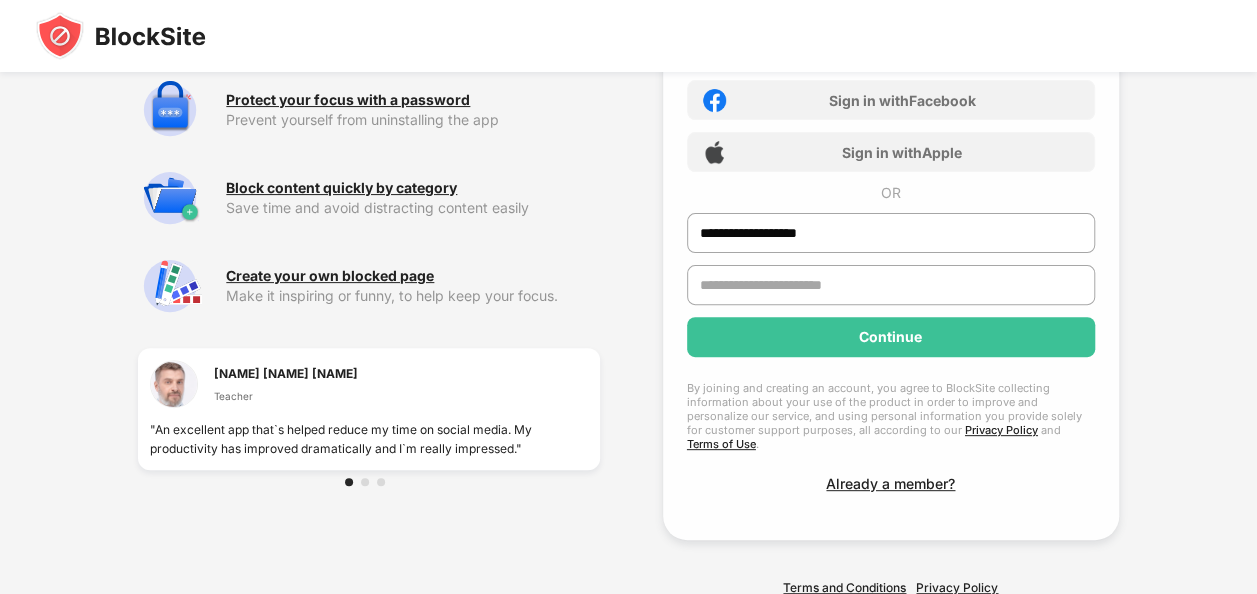 scroll, scrollTop: 202, scrollLeft: 0, axis: vertical 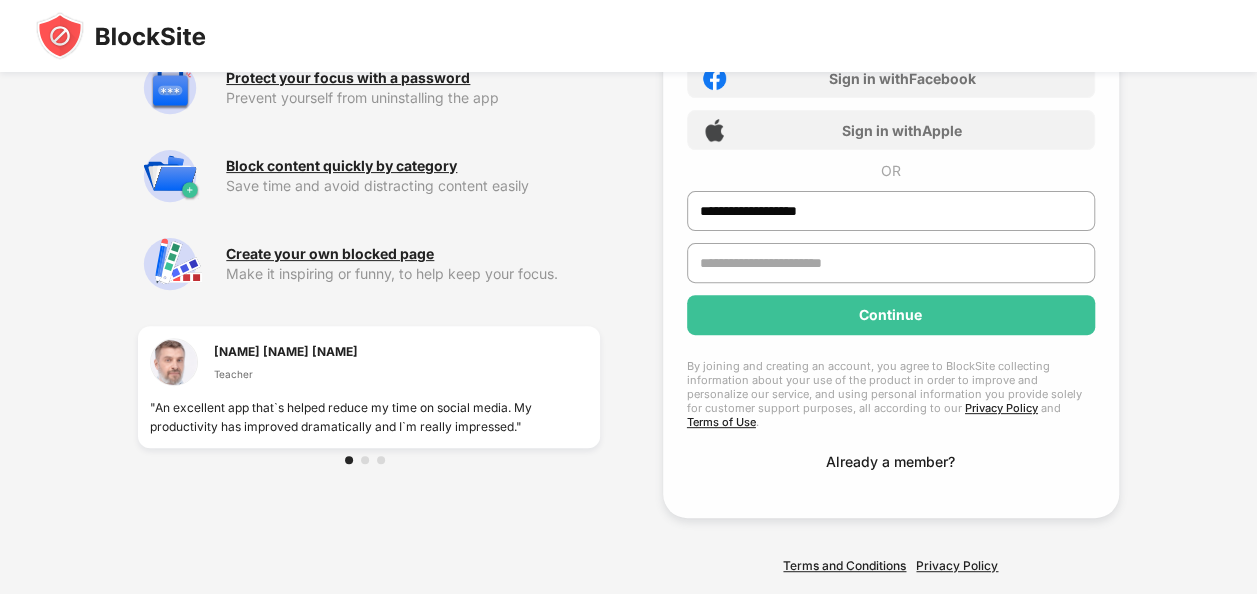 click on "**********" at bounding box center [891, 194] 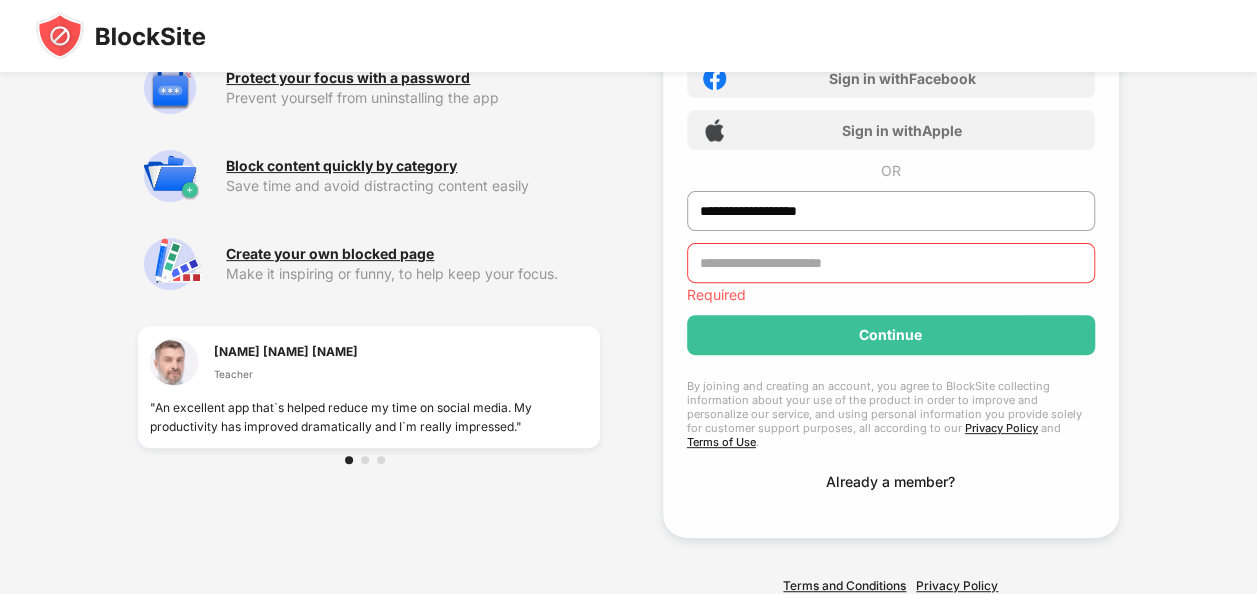 click on "Already a member?" at bounding box center [890, 481] 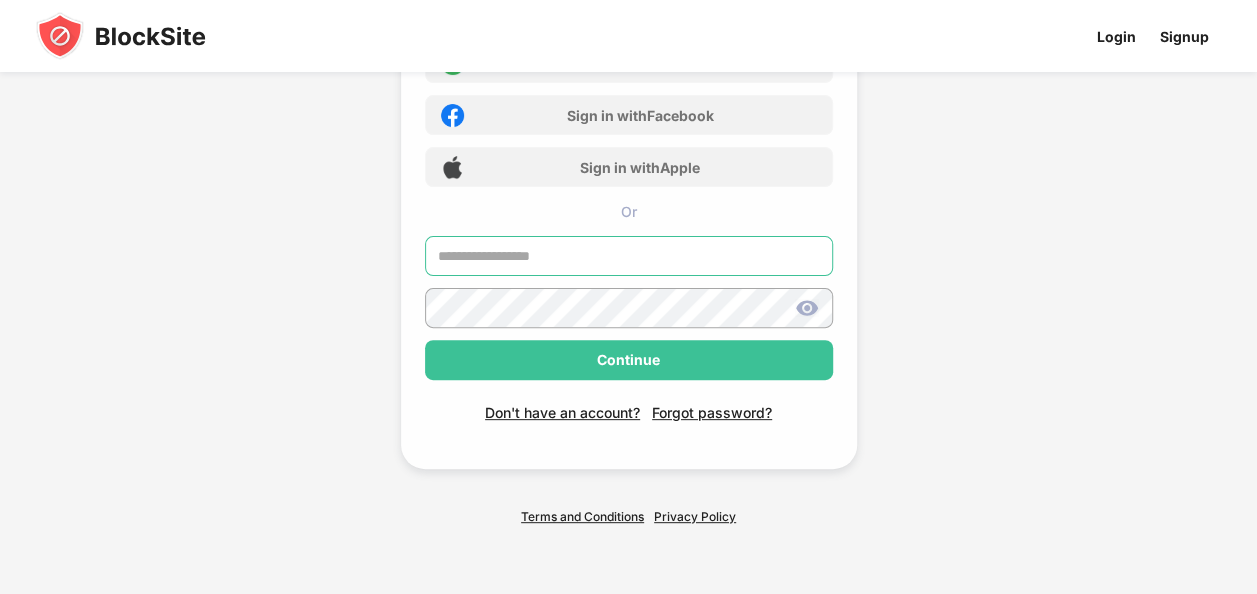 click at bounding box center (629, 256) 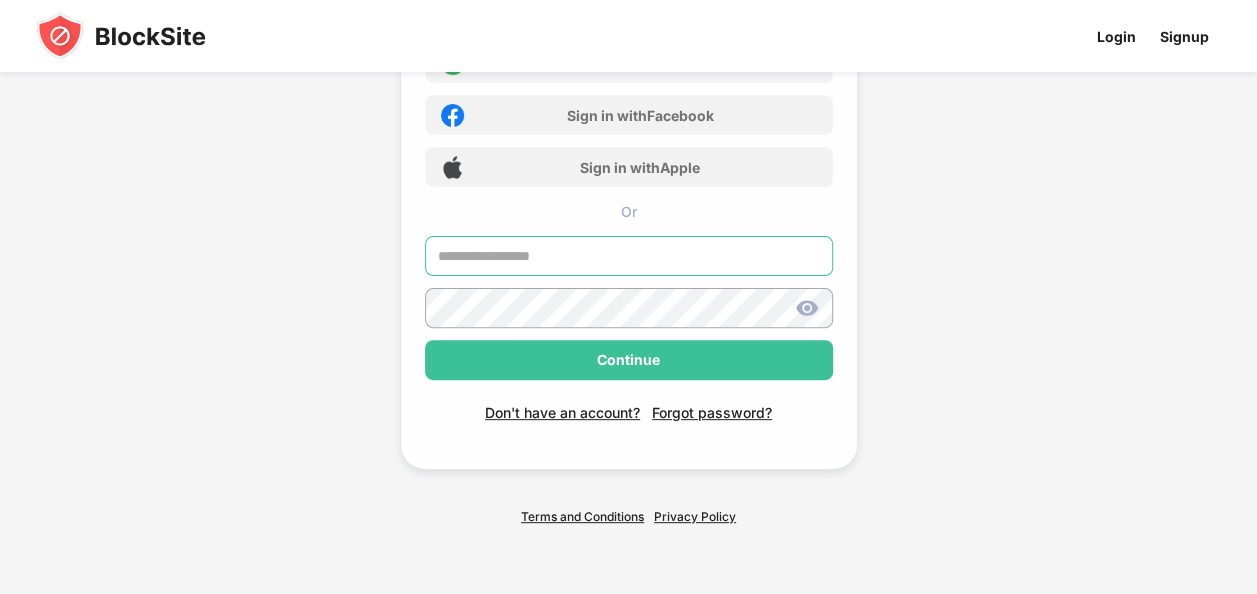 type on "**********" 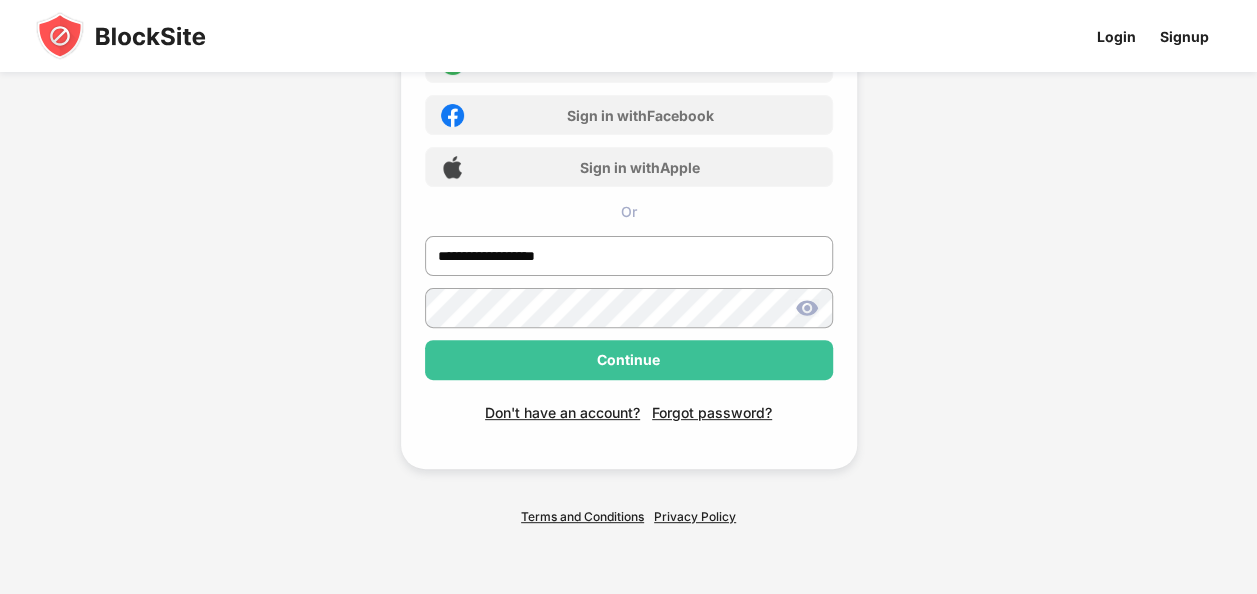 click at bounding box center [807, 308] 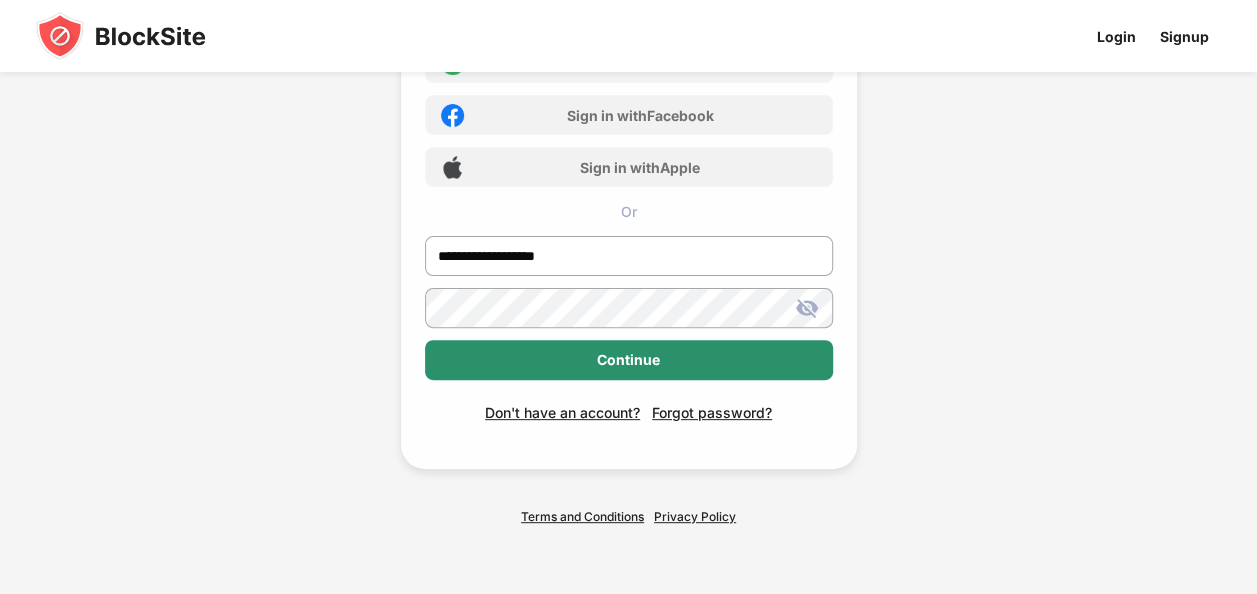 click on "Continue" at bounding box center (629, 360) 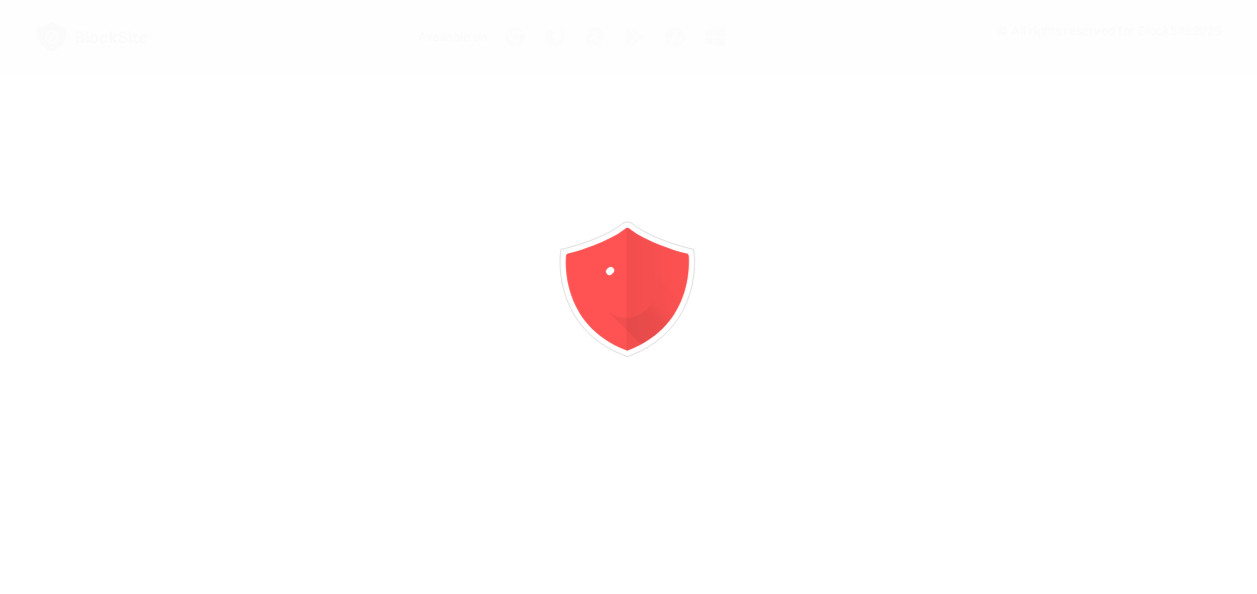scroll, scrollTop: 0, scrollLeft: 0, axis: both 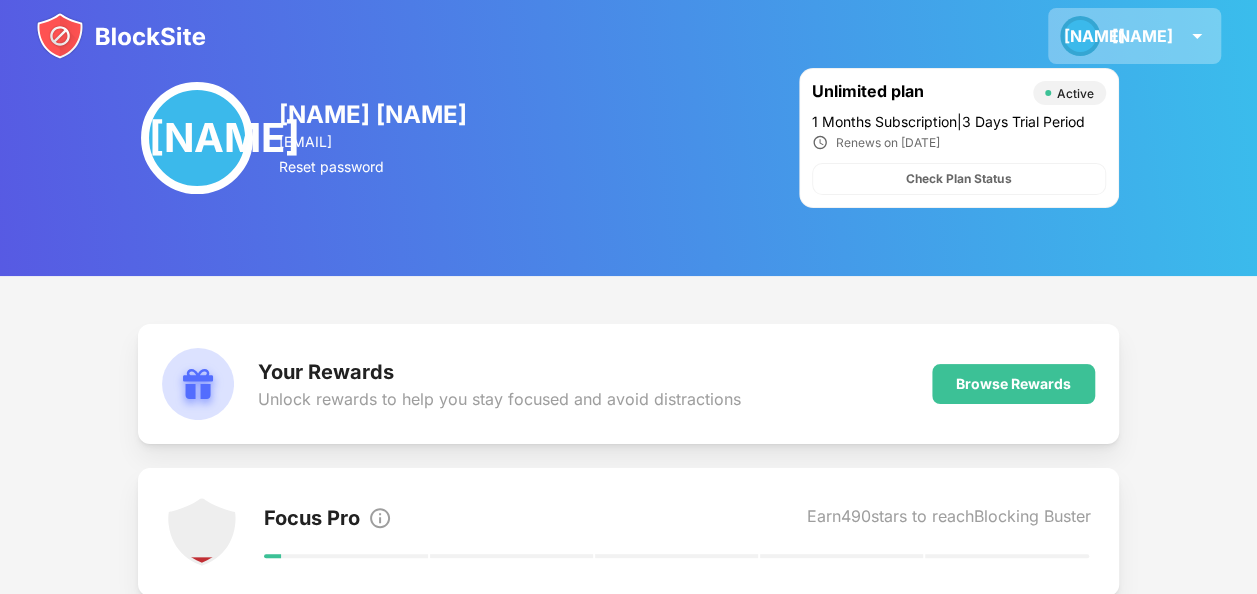 click at bounding box center [1197, 36] 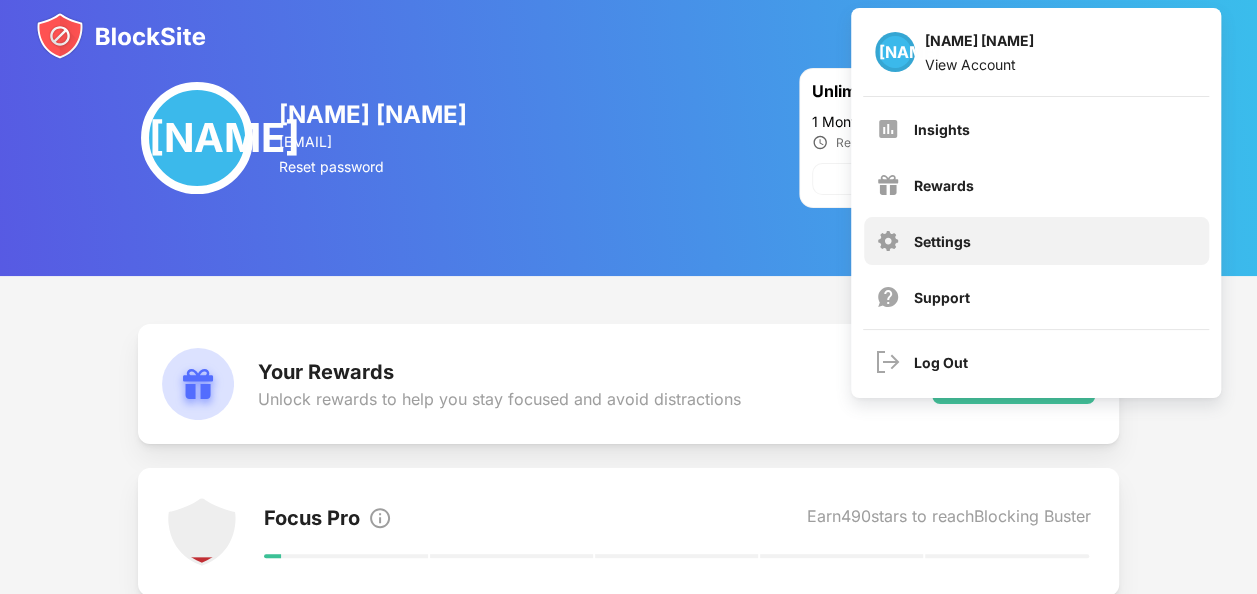 click on "Settings" at bounding box center [942, 241] 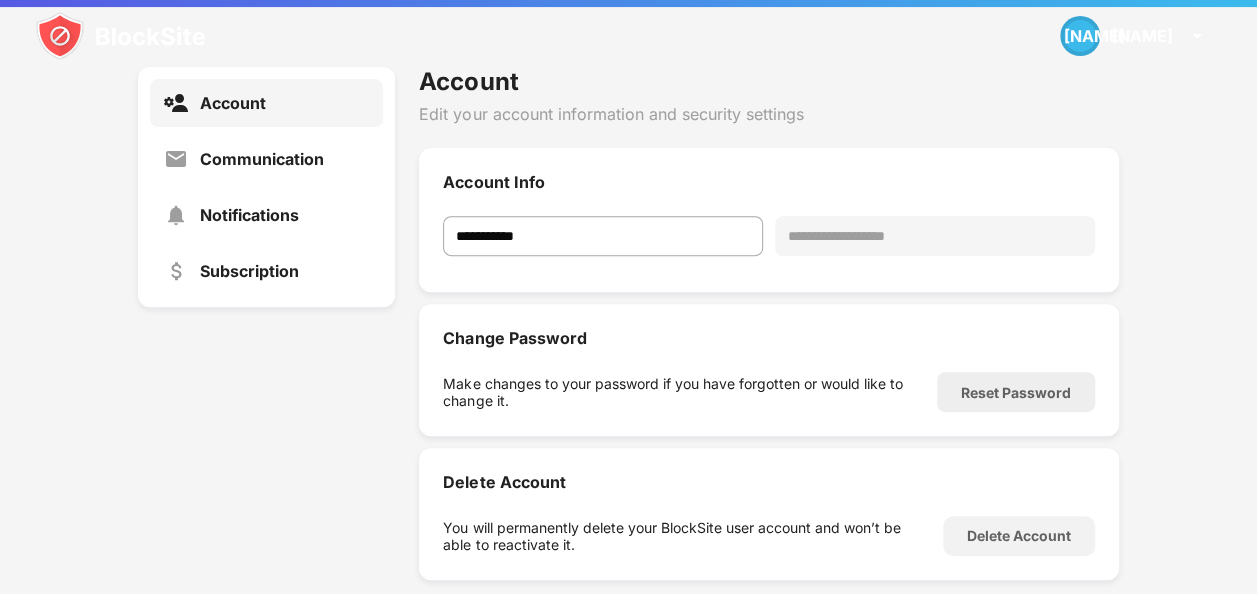 scroll, scrollTop: 311, scrollLeft: 0, axis: vertical 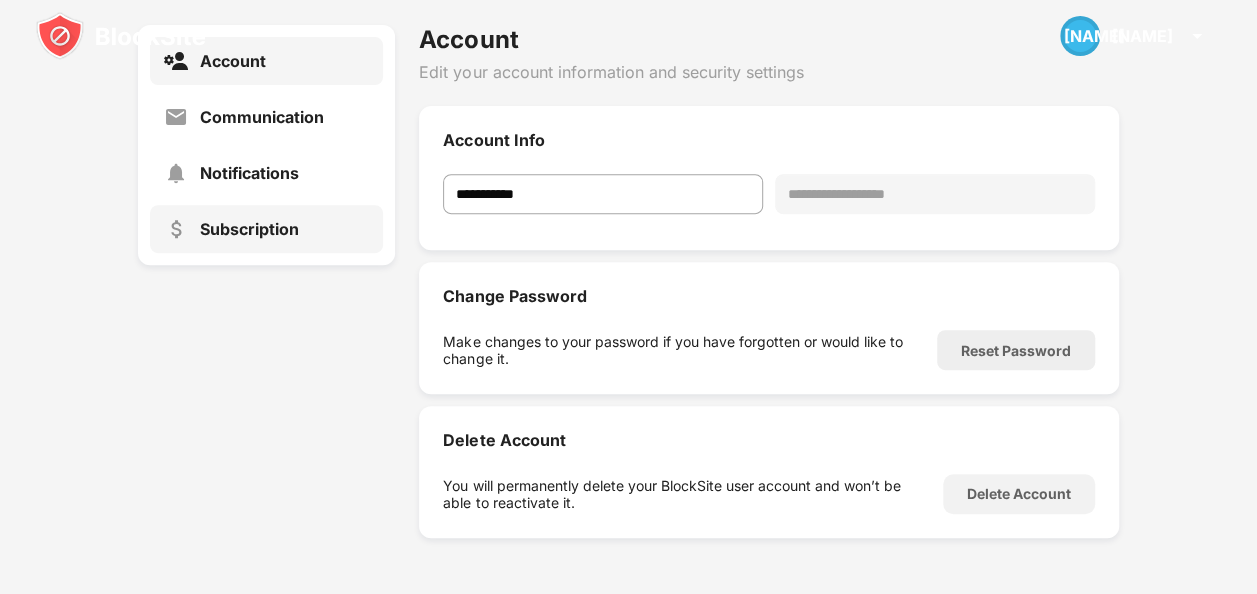 click on "Subscription" at bounding box center (266, 229) 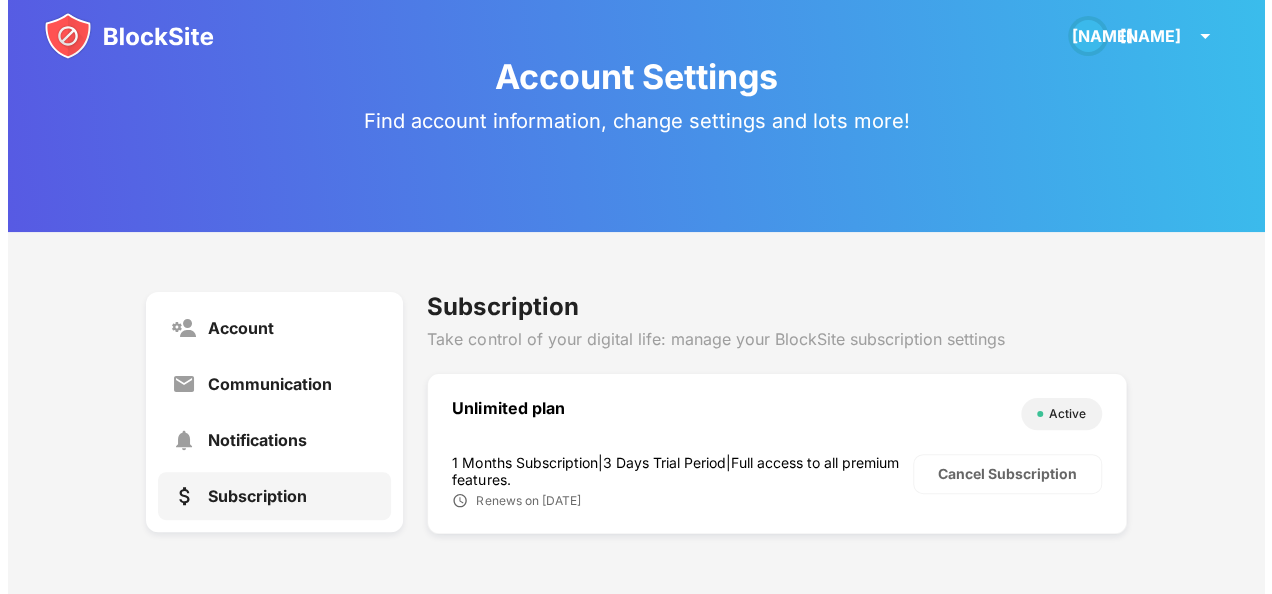 scroll, scrollTop: 42, scrollLeft: 0, axis: vertical 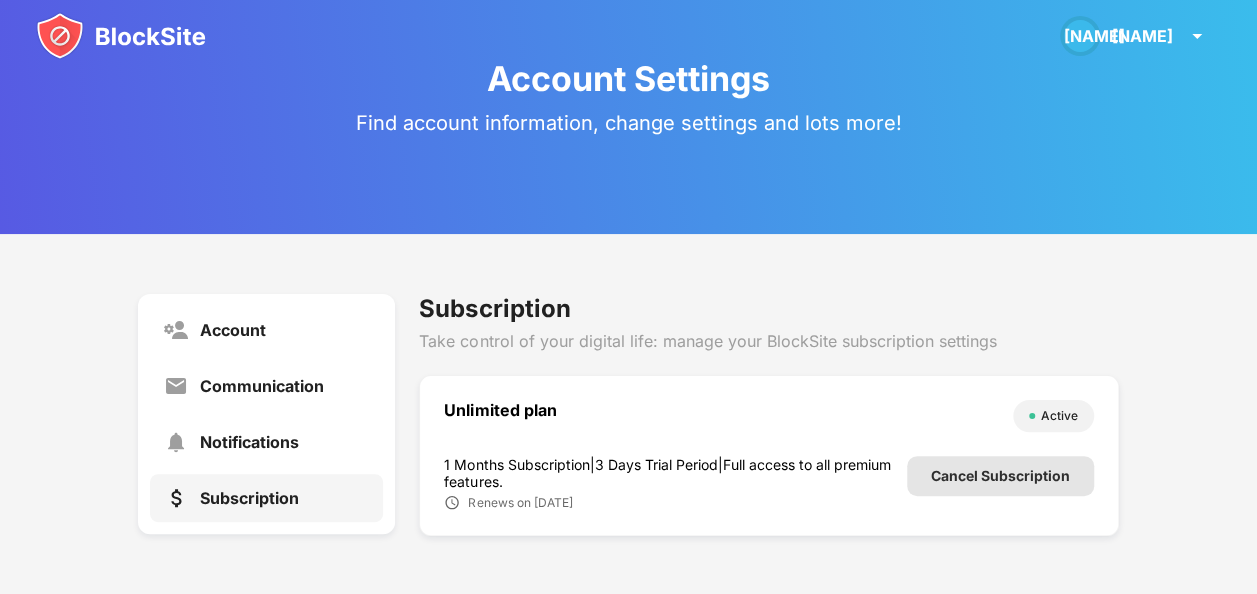 click on "Cancel Subscription" at bounding box center (1000, 476) 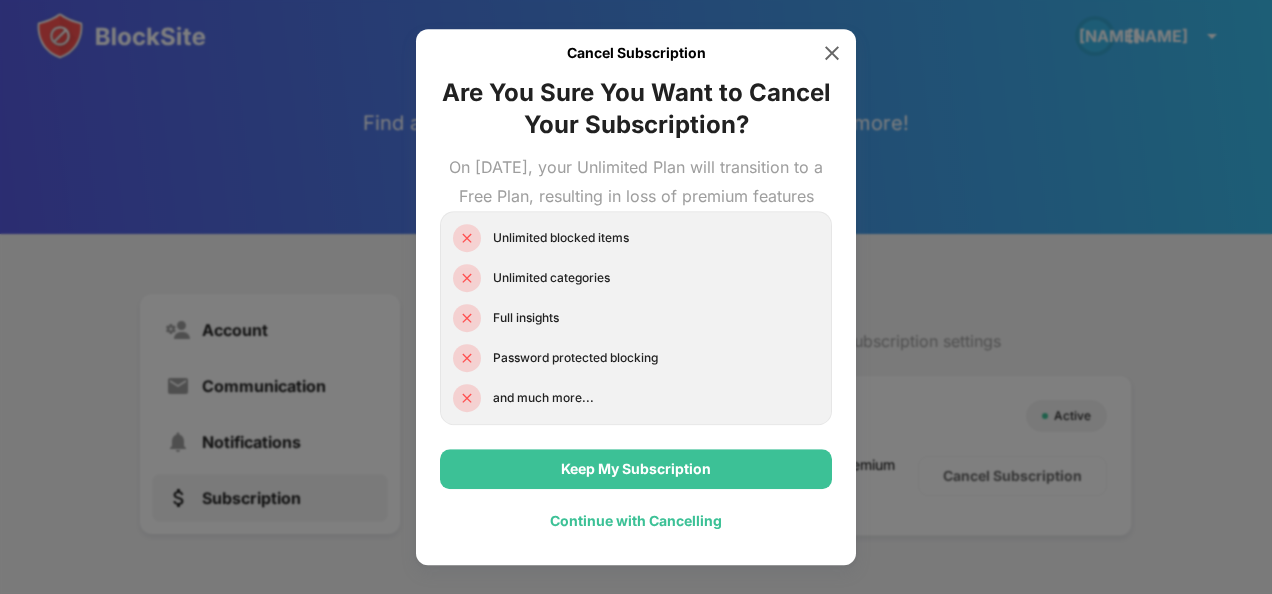 click on "Continue with Cancelling" at bounding box center (636, 521) 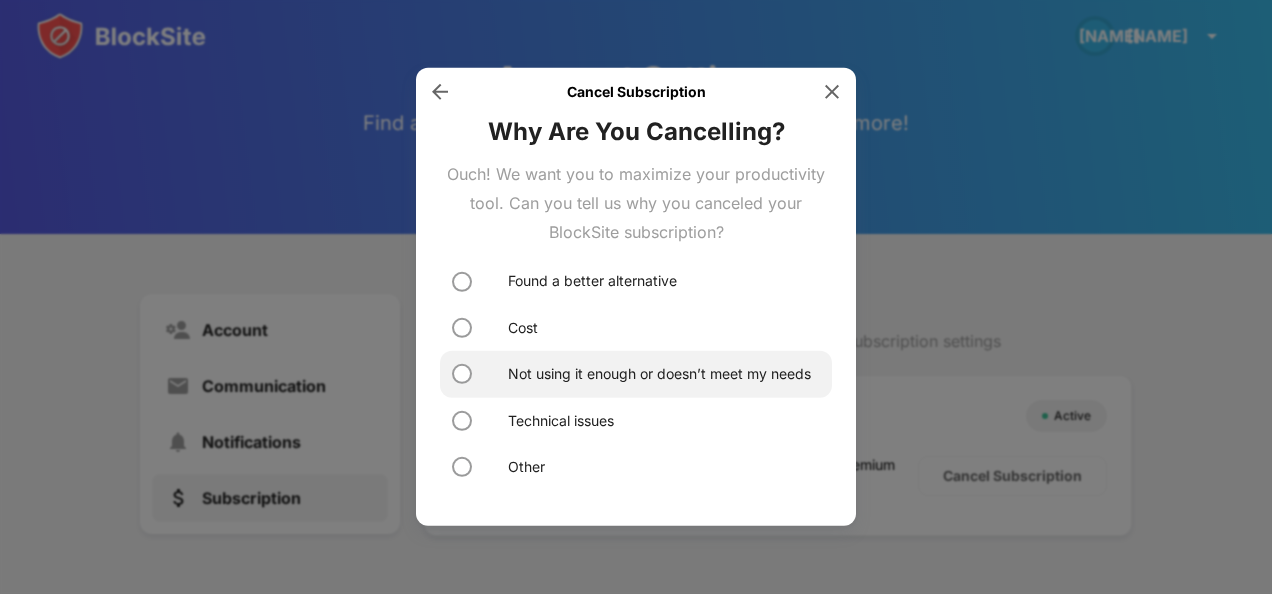 drag, startPoint x: 462, startPoint y: 416, endPoint x: 485, endPoint y: 366, distance: 55.03635 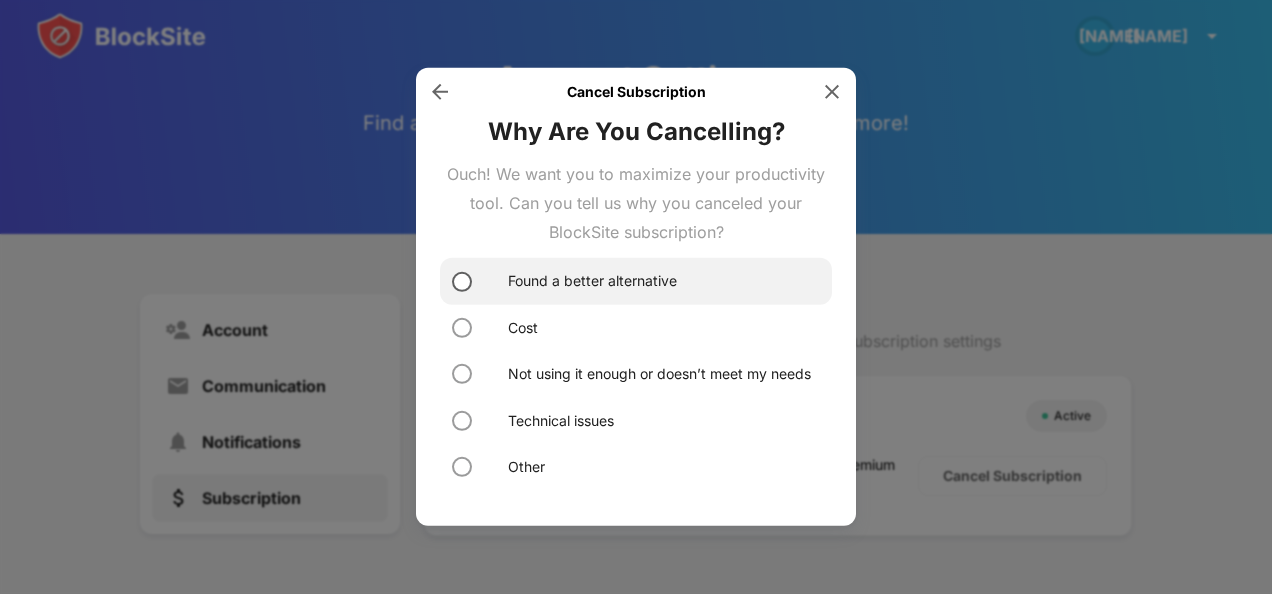 click at bounding box center [462, 281] 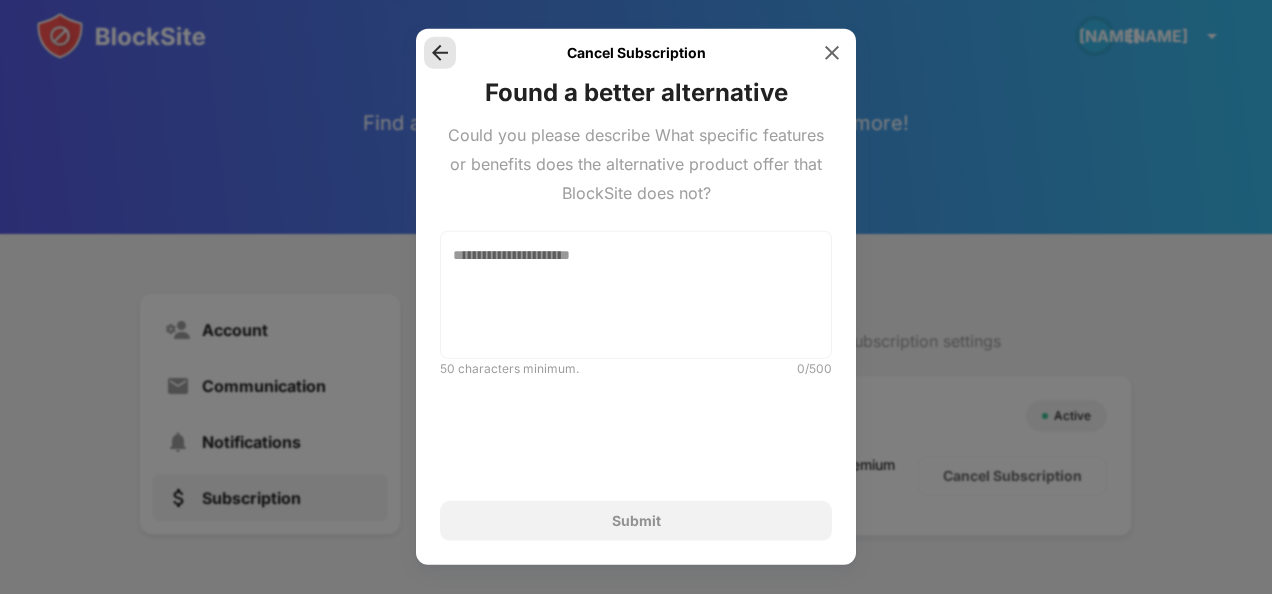 click at bounding box center [440, 53] 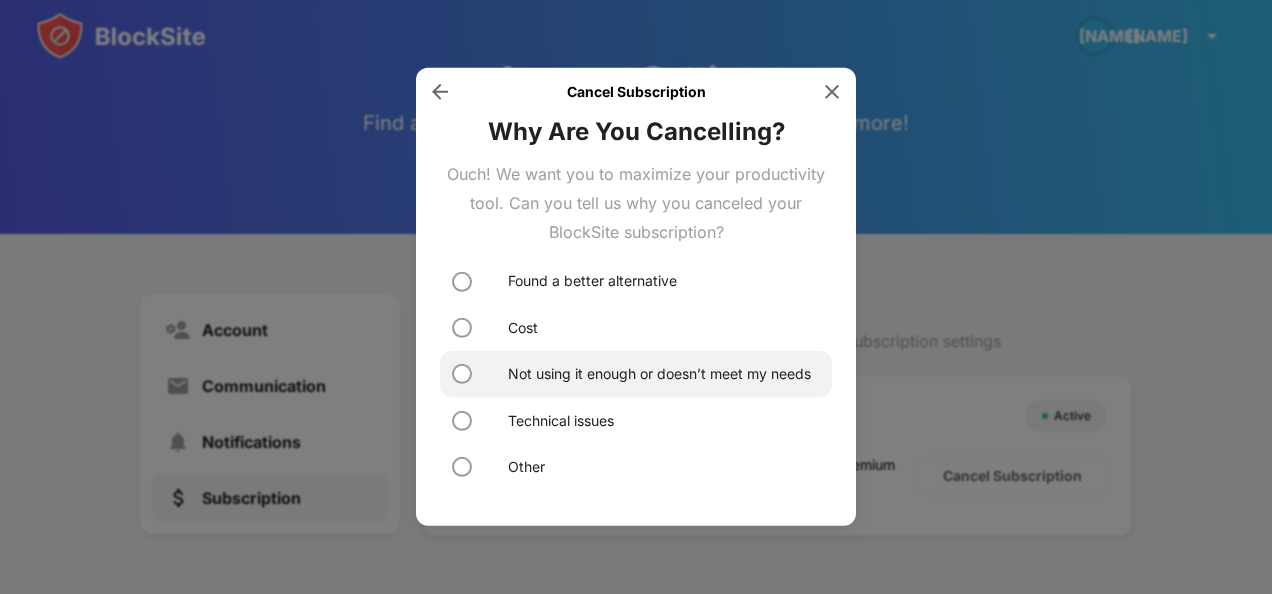 click on "Not using it enough or doesn’t meet my needs" at bounding box center [636, 374] 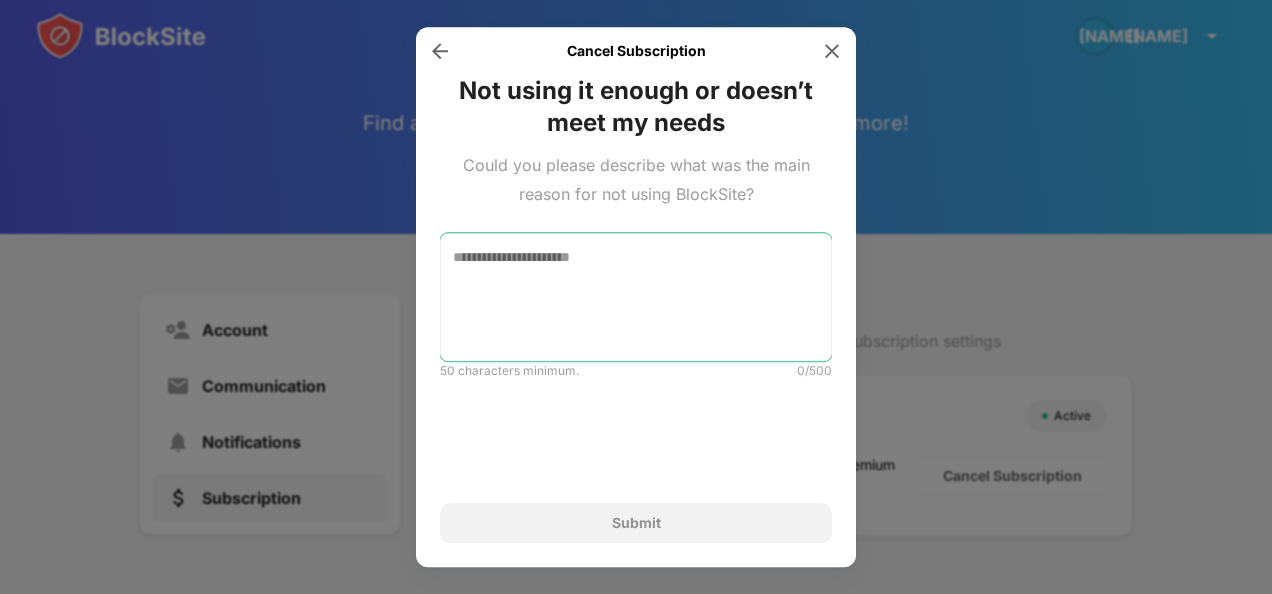 click at bounding box center (636, 297) 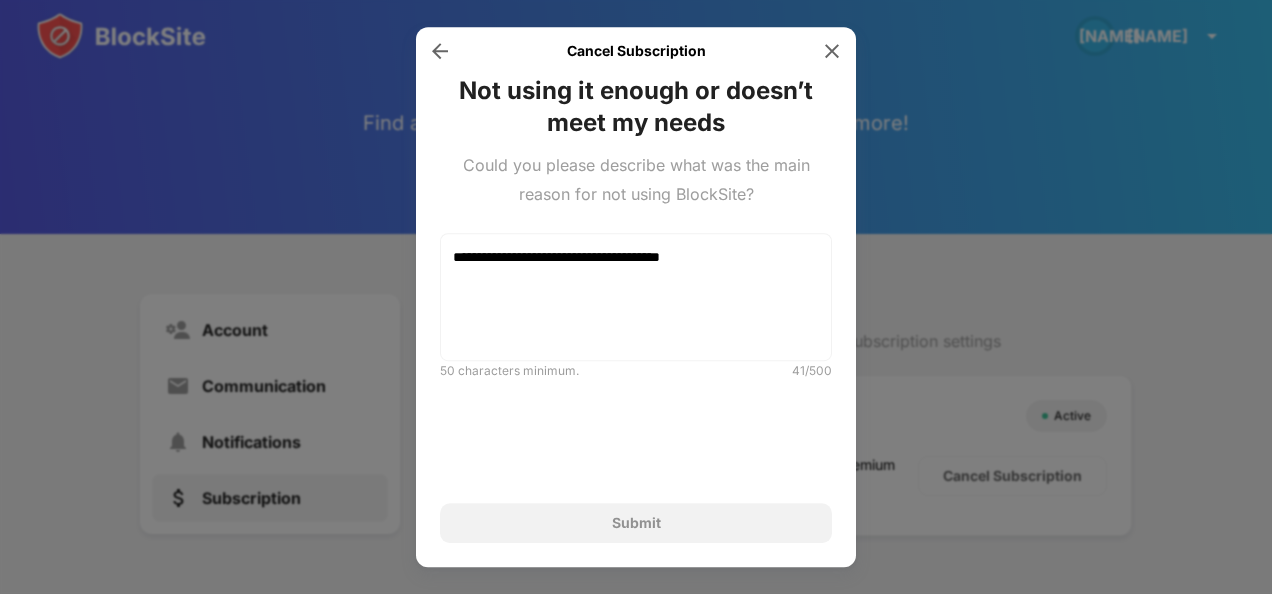 click on "**********" at bounding box center [636, 356] 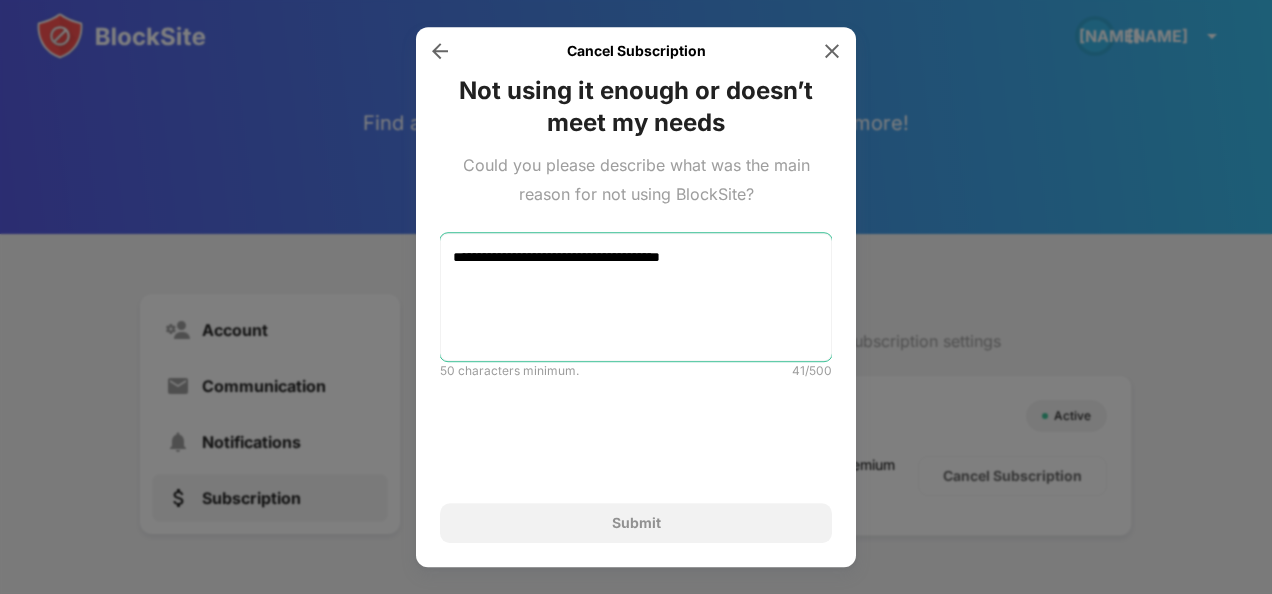 click on "**********" at bounding box center [636, 297] 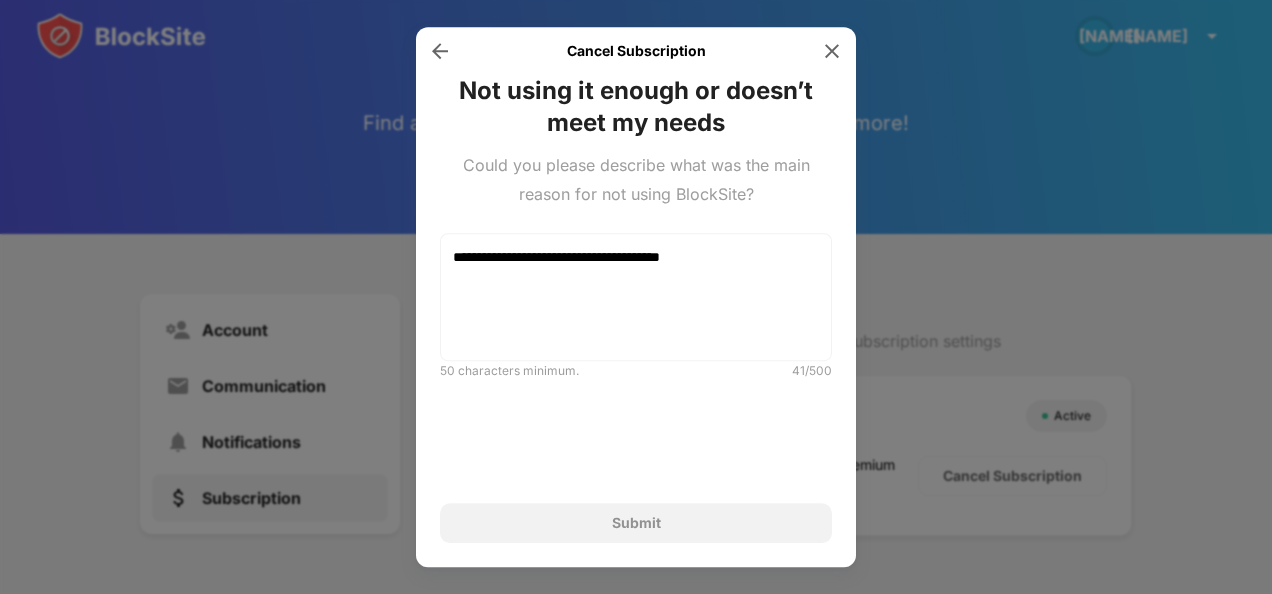 click on "Submit" at bounding box center [636, 523] 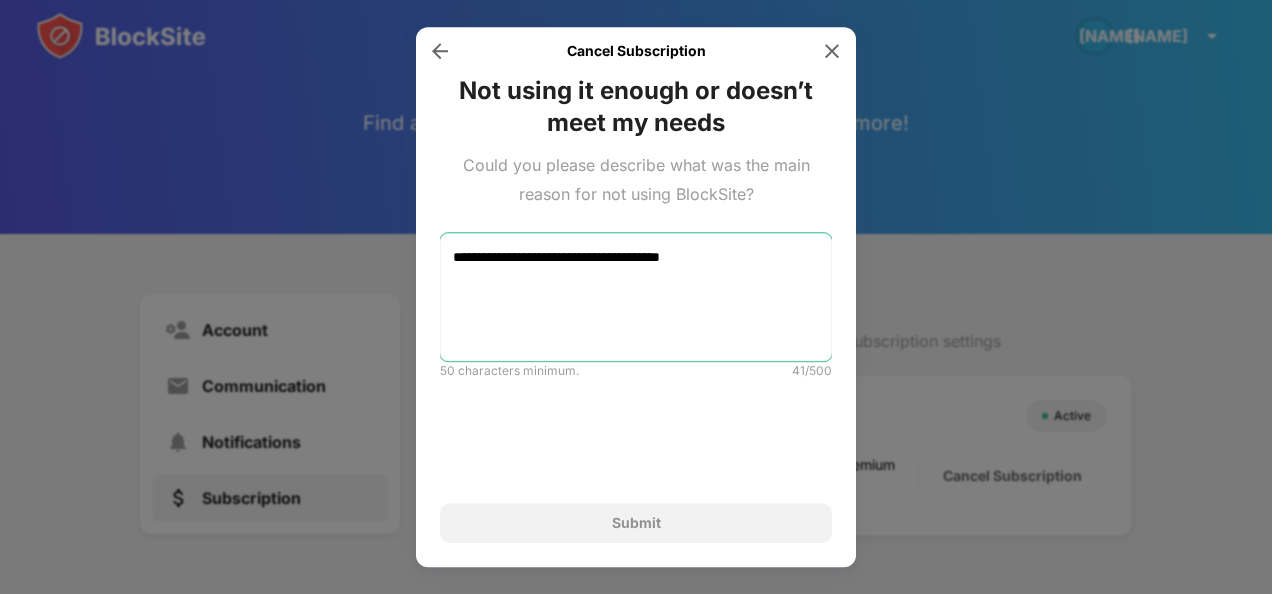 click on "**********" at bounding box center (636, 297) 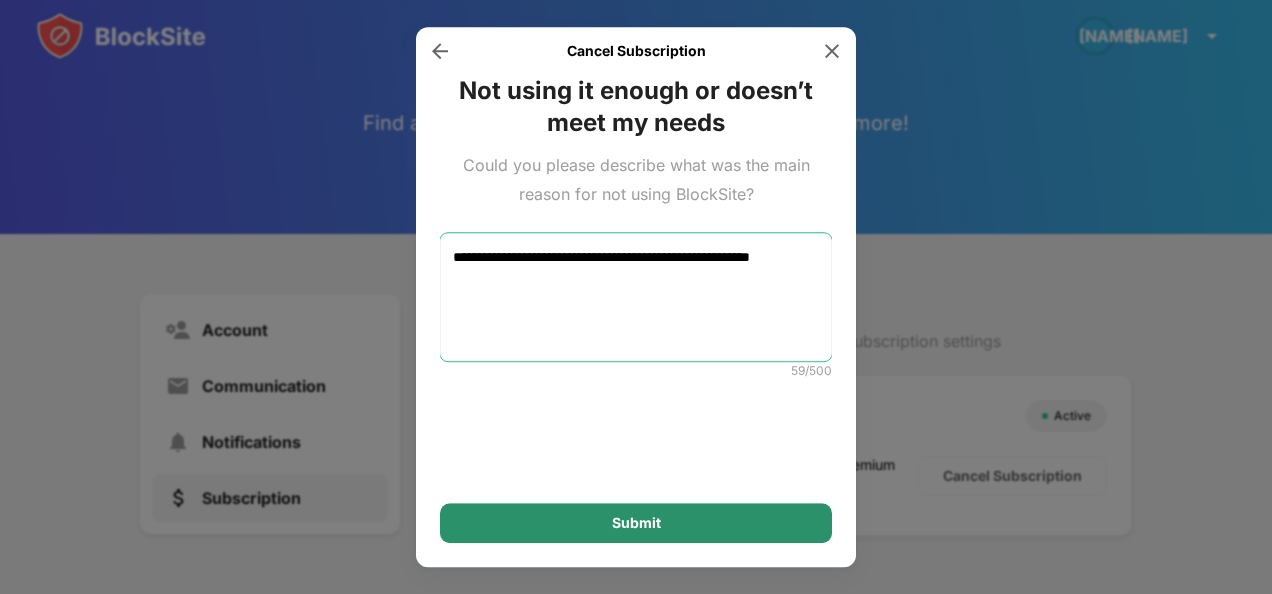 type on "**********" 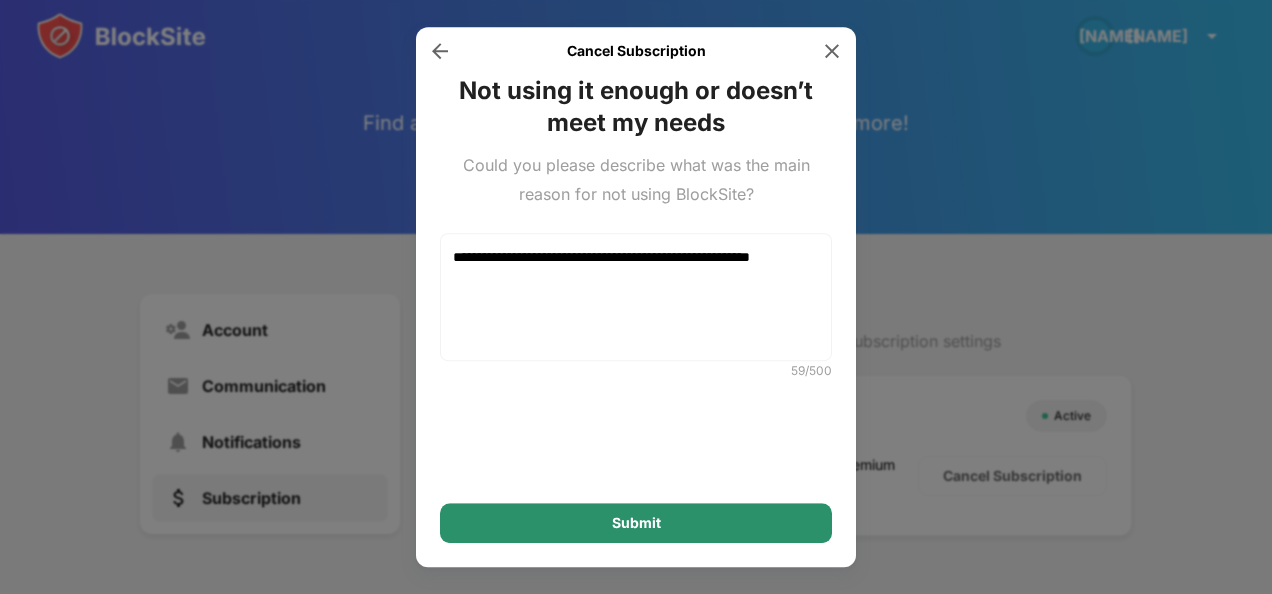 click on "Submit" at bounding box center (636, 523) 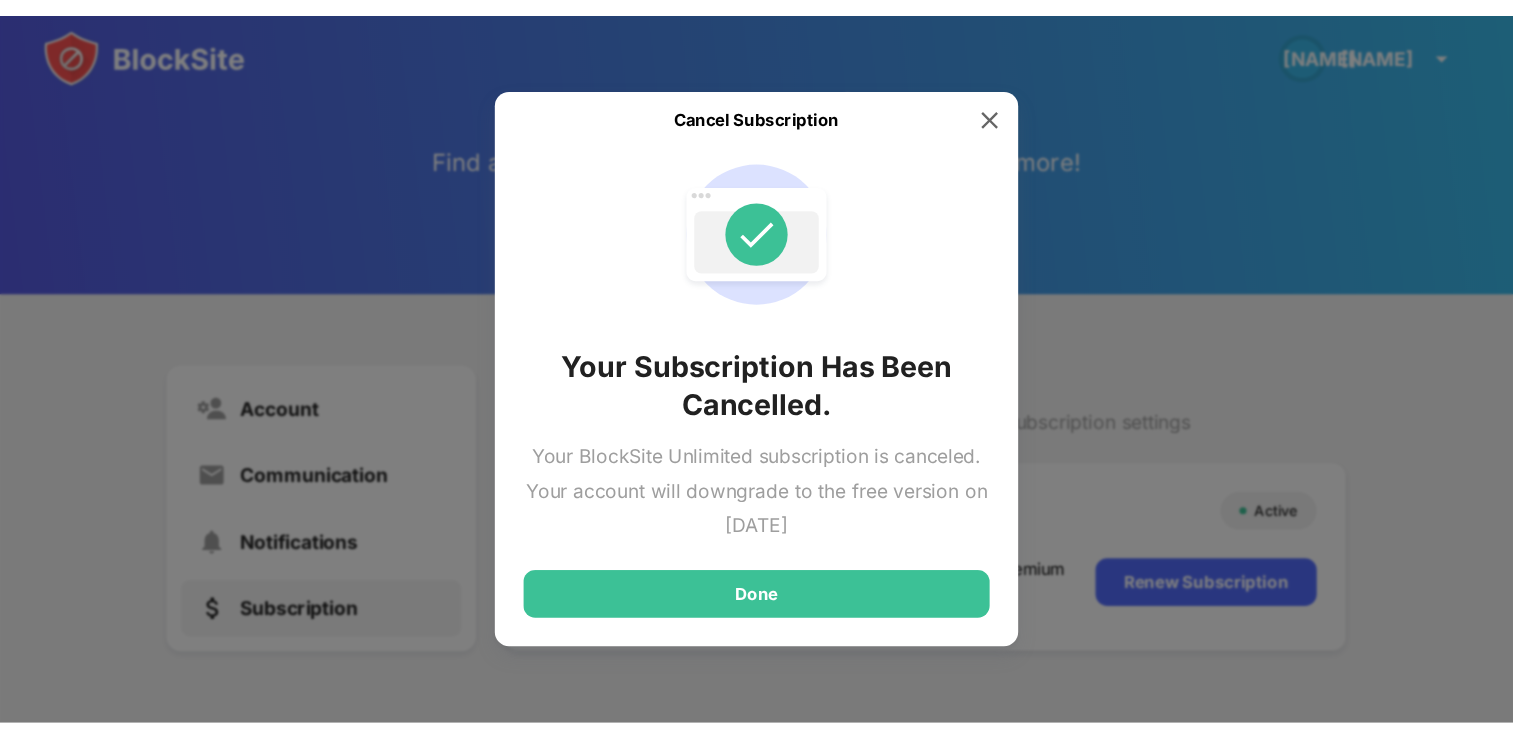 scroll, scrollTop: 42, scrollLeft: 0, axis: vertical 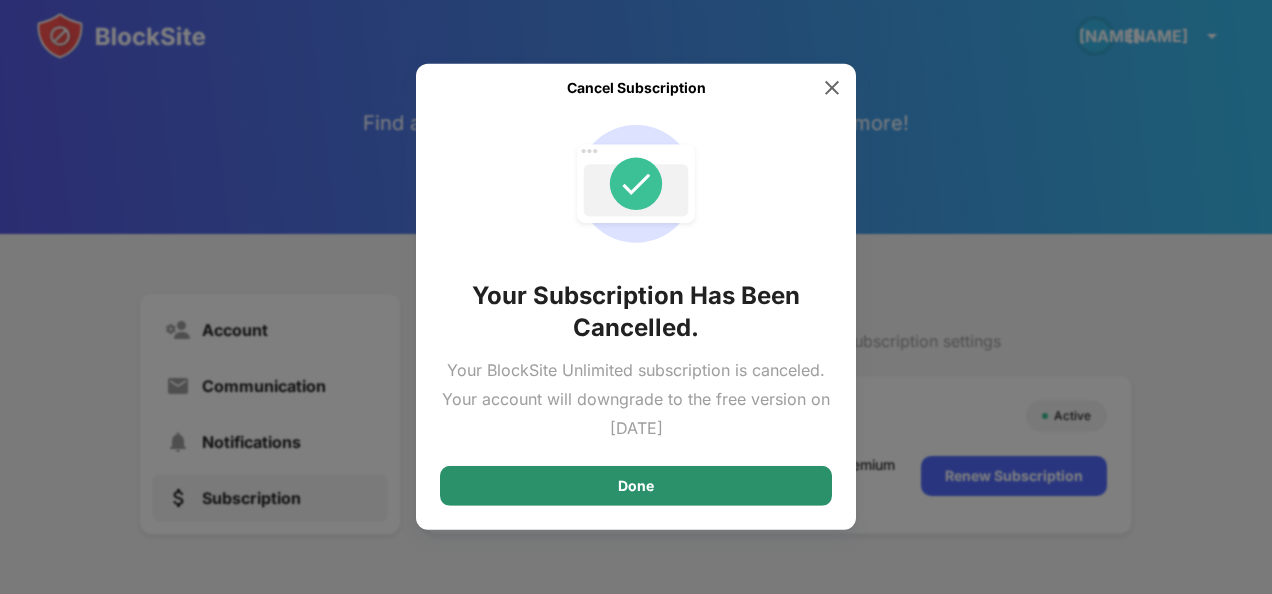 click on "Done" at bounding box center (636, 486) 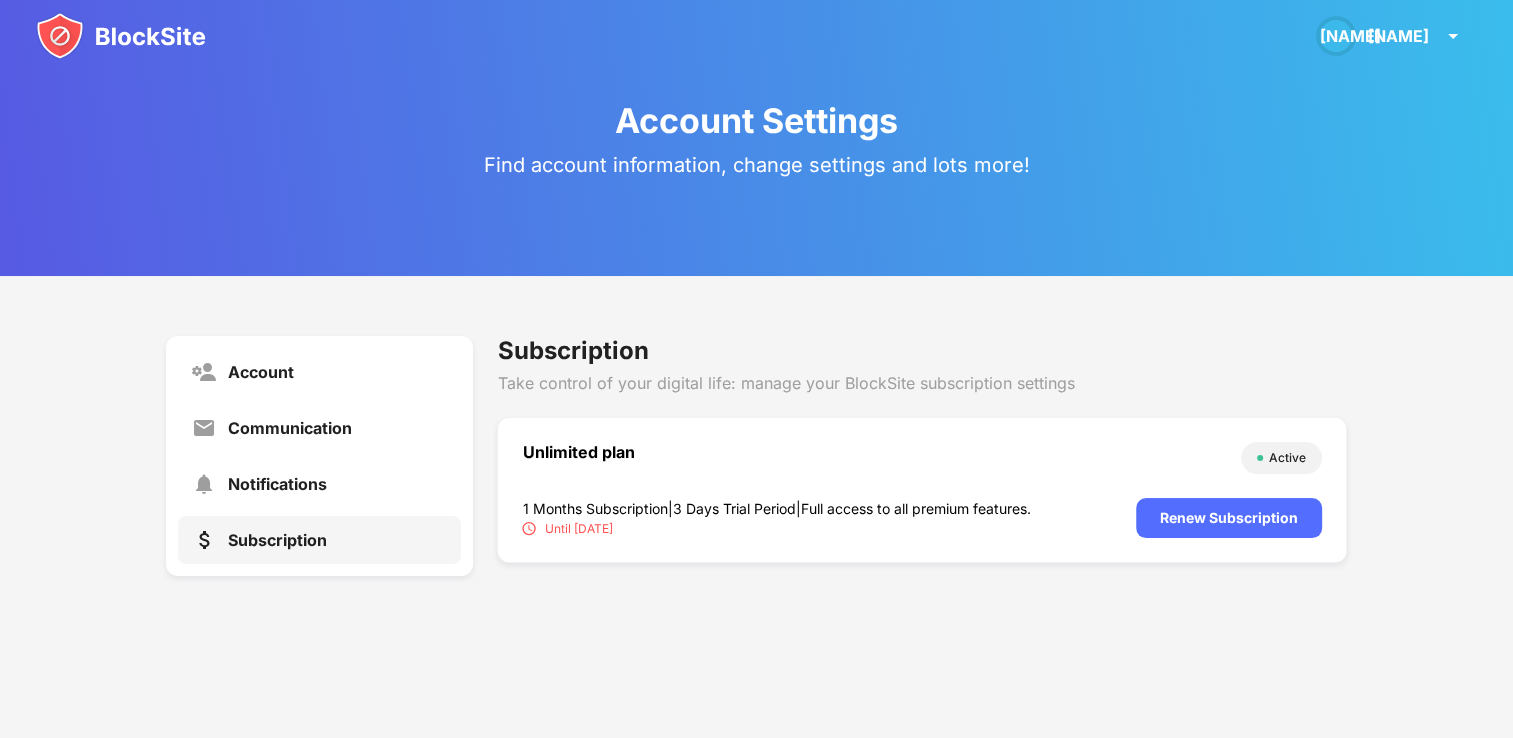 scroll, scrollTop: 0, scrollLeft: 0, axis: both 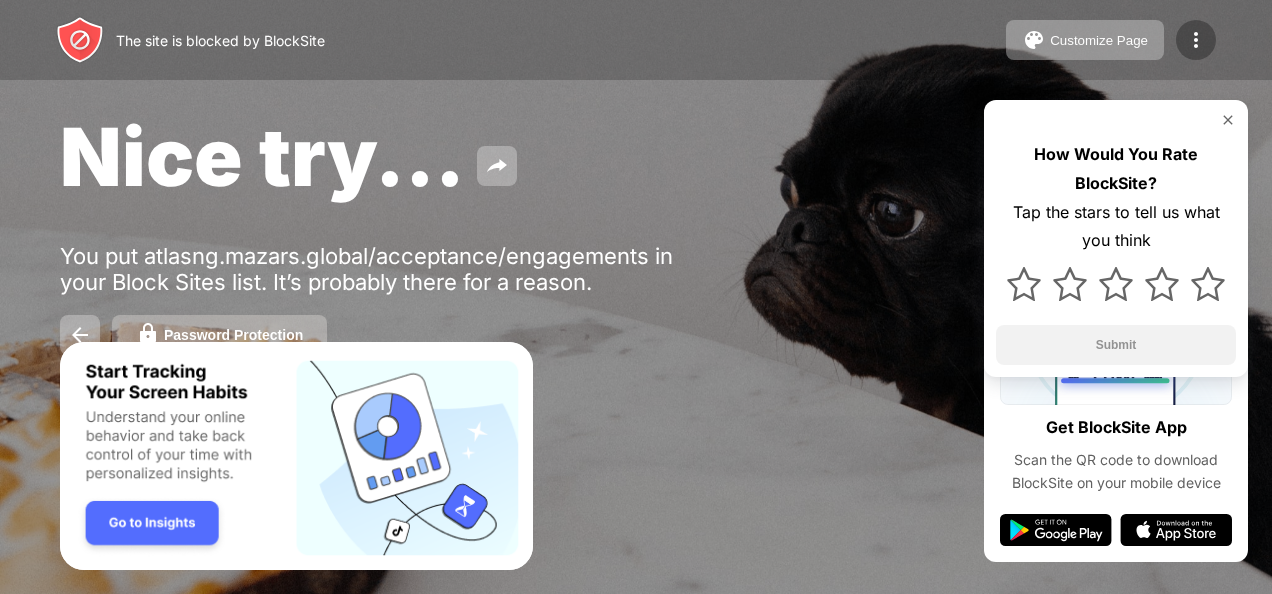 click at bounding box center (1196, 40) 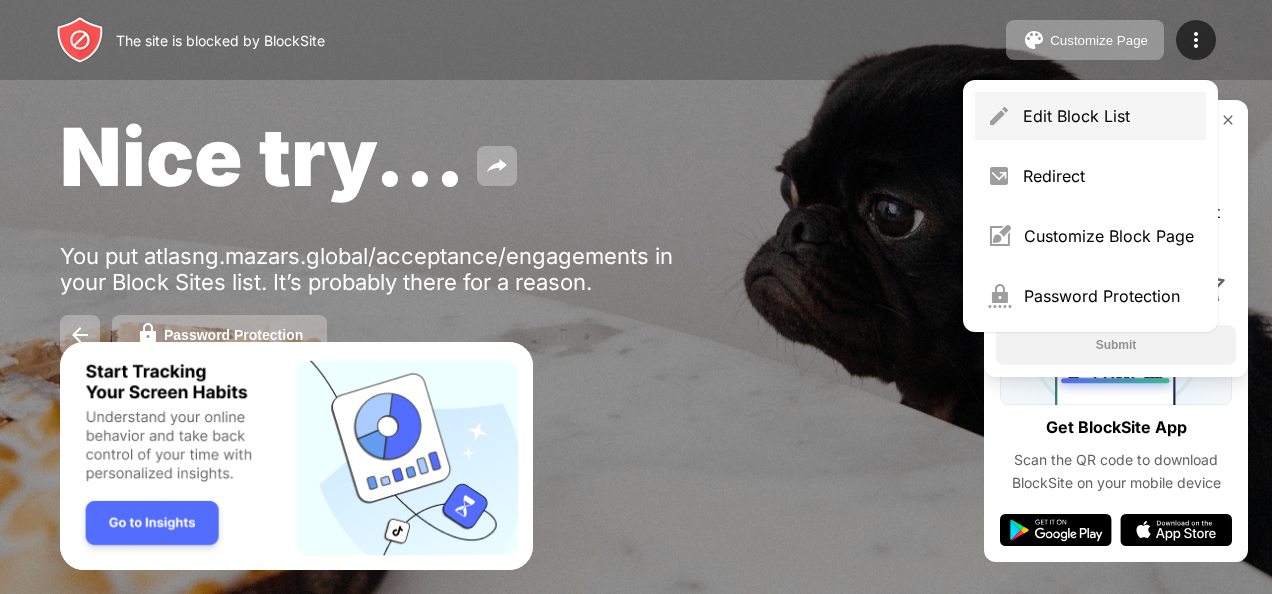 click on "Edit Block List" at bounding box center (1108, 116) 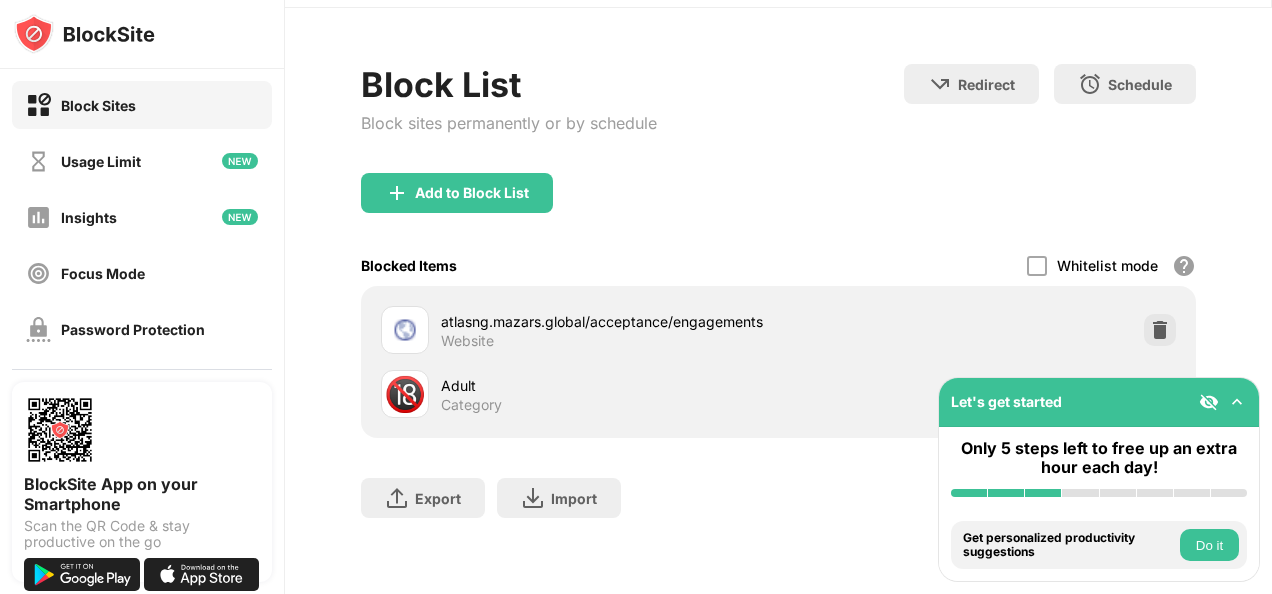 scroll, scrollTop: 74, scrollLeft: 0, axis: vertical 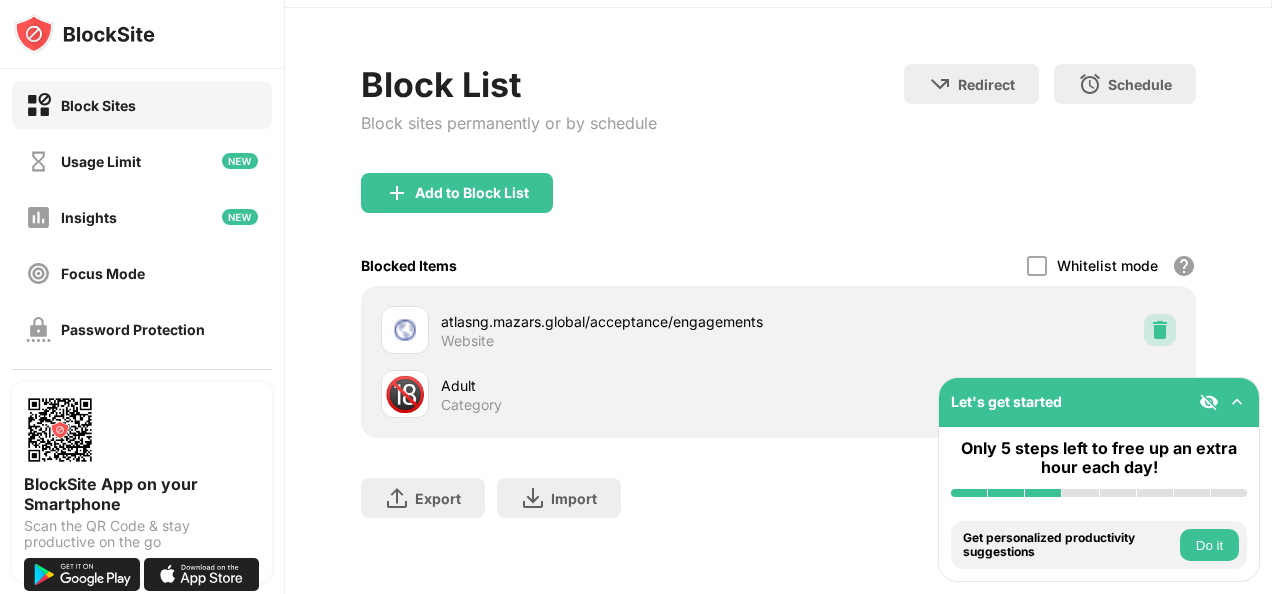 click at bounding box center [1160, 330] 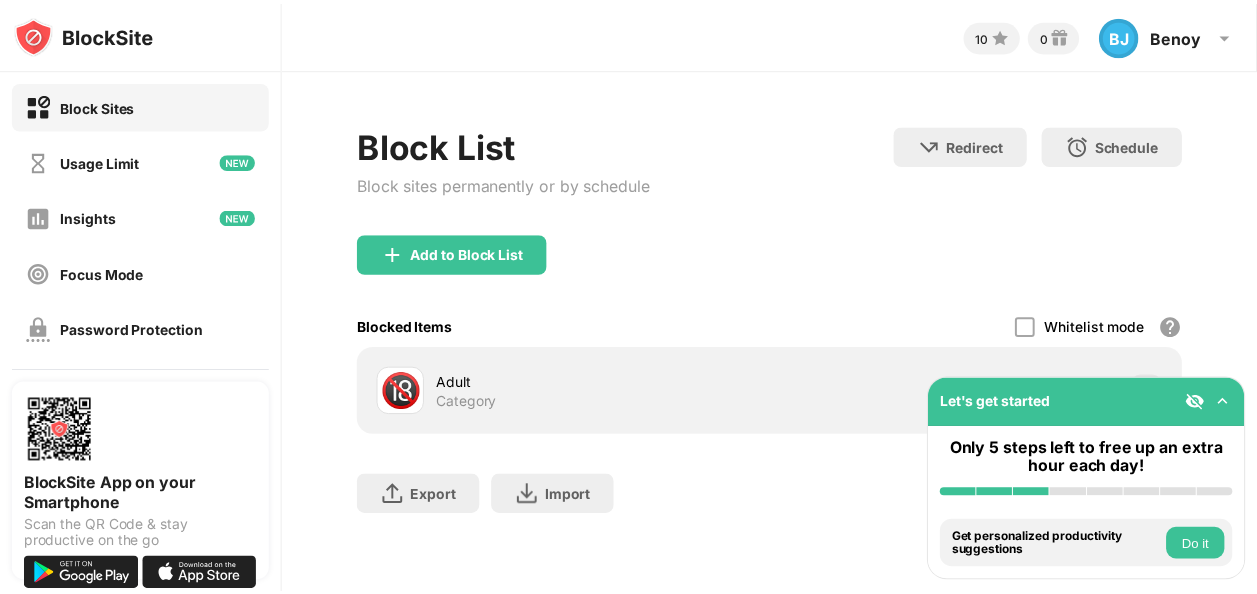 scroll, scrollTop: 0, scrollLeft: 0, axis: both 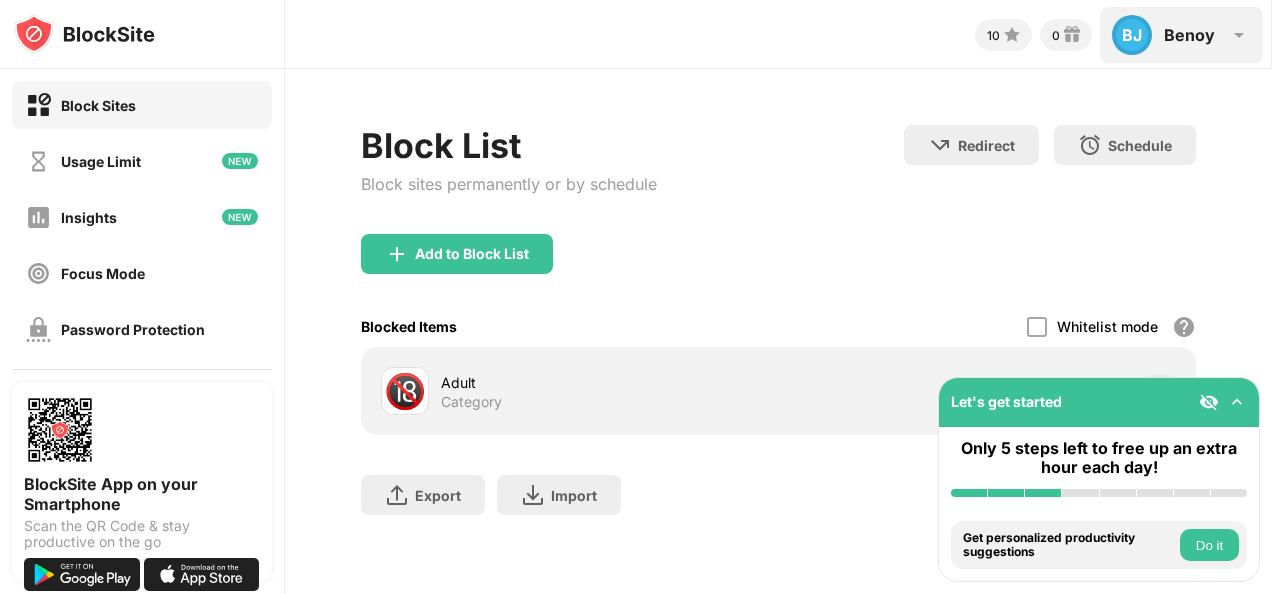 click on "Benoy" at bounding box center [1189, 35] 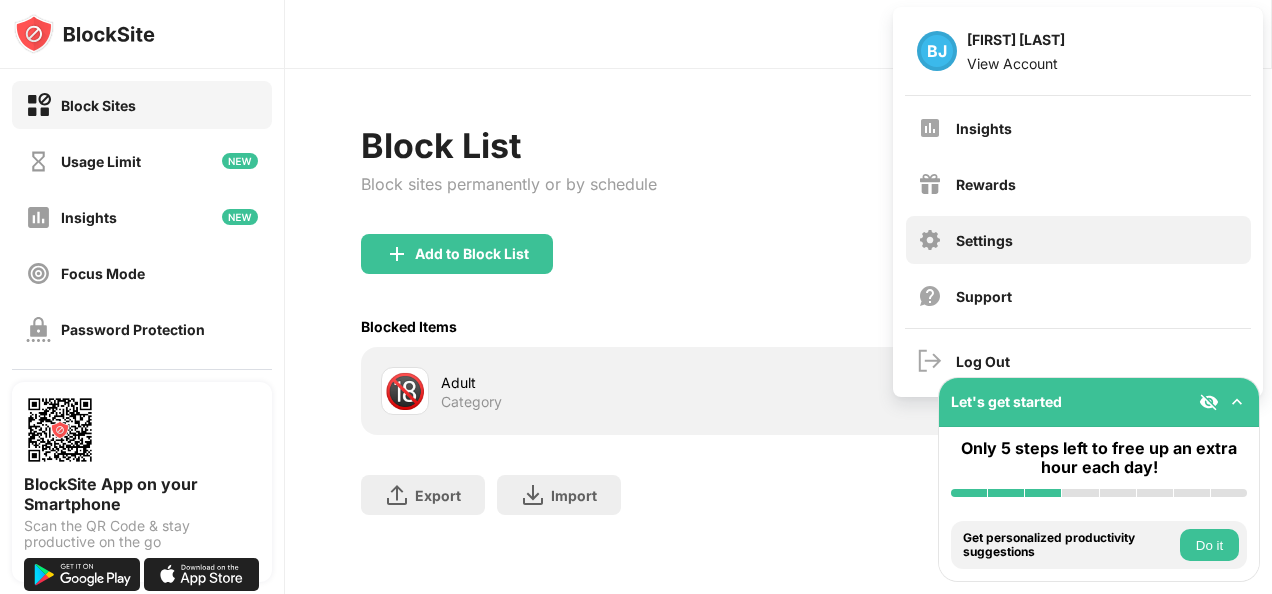 click on "Settings" at bounding box center [1078, 240] 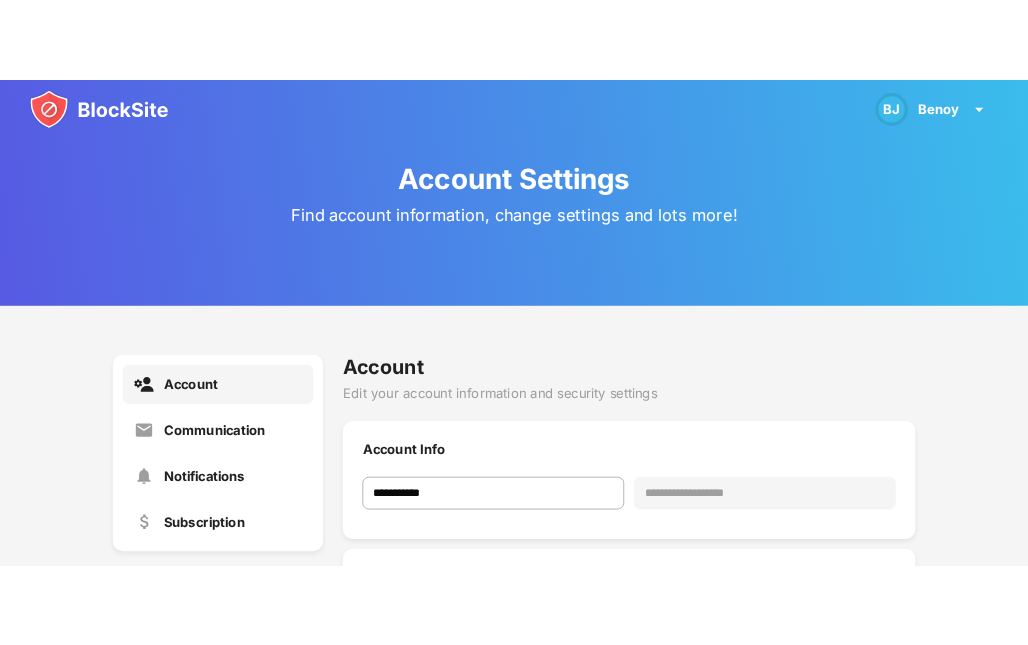 scroll, scrollTop: 312, scrollLeft: 0, axis: vertical 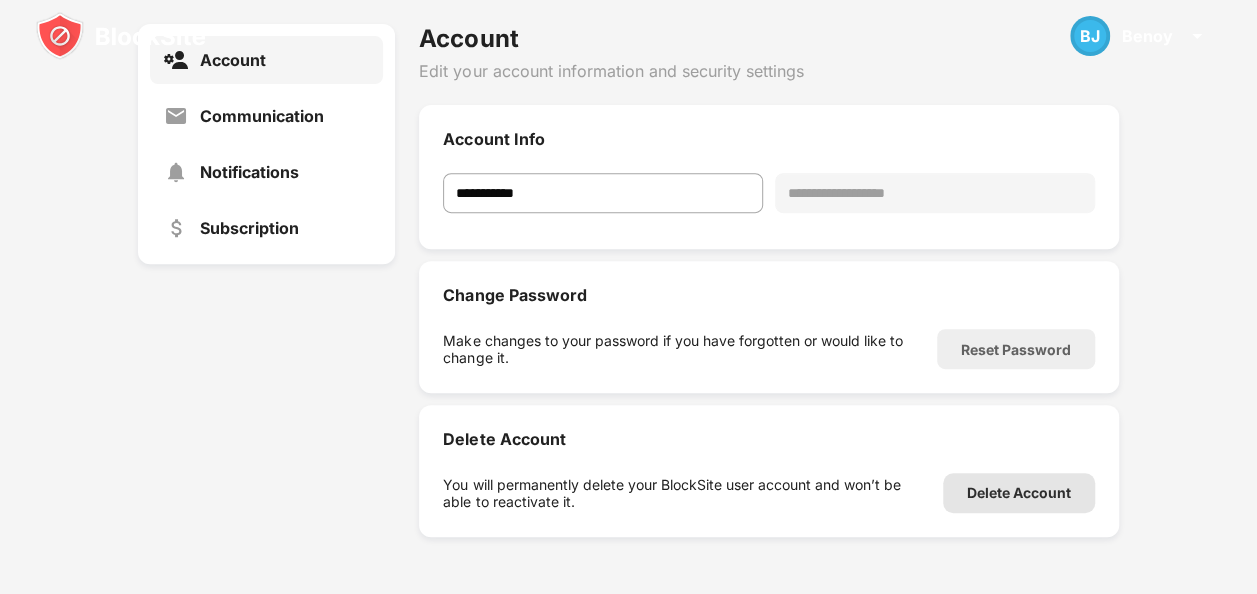 click on "Delete Account" at bounding box center [1019, 493] 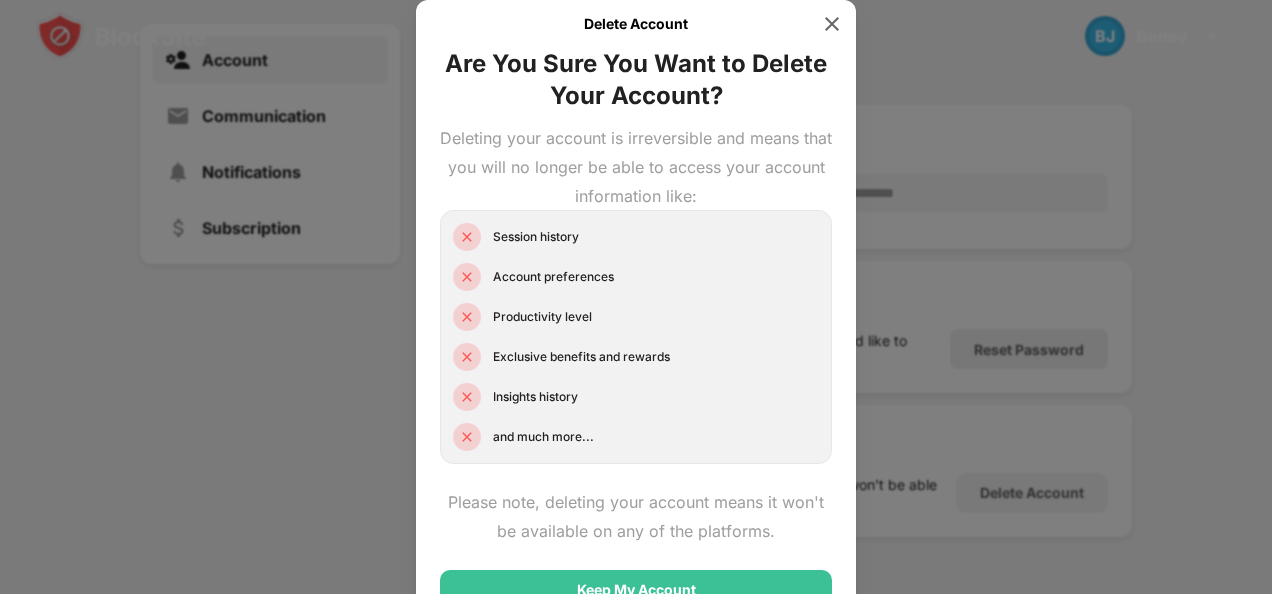 click on "Session history" at bounding box center [536, 237] 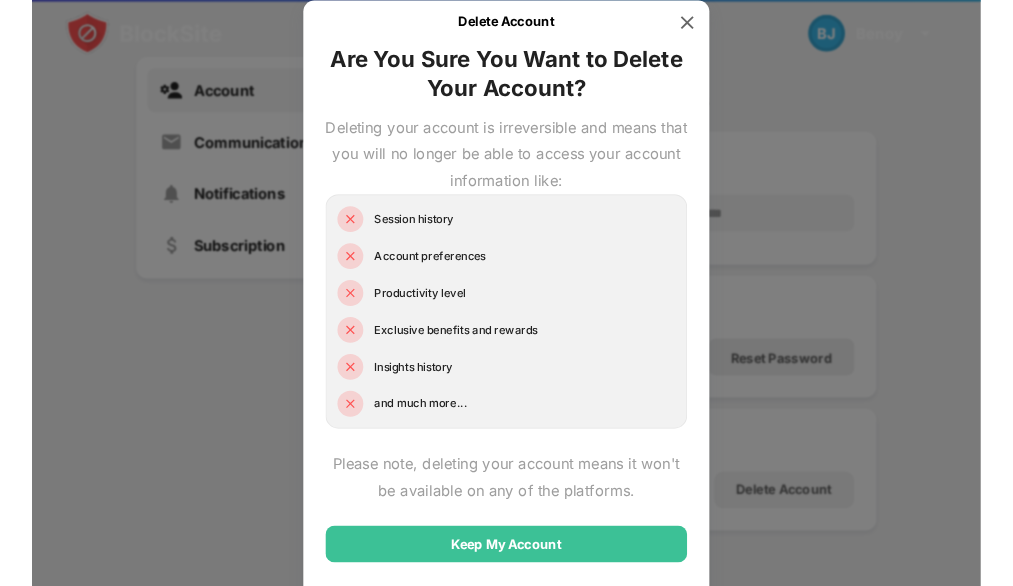 scroll, scrollTop: 261, scrollLeft: 0, axis: vertical 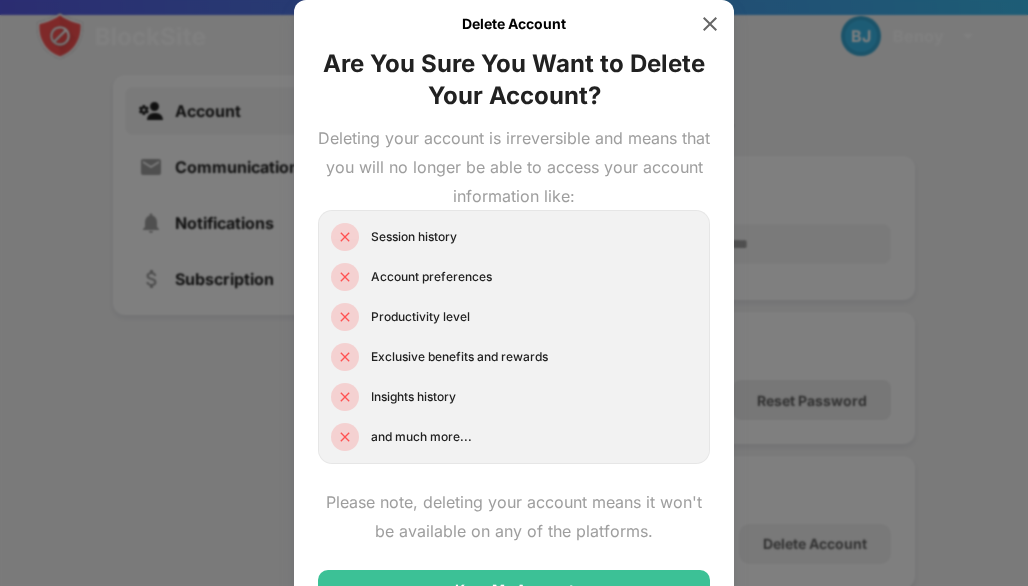 click on "Please note, deleting your account means it won't be available on any of the platforms." at bounding box center (514, 517) 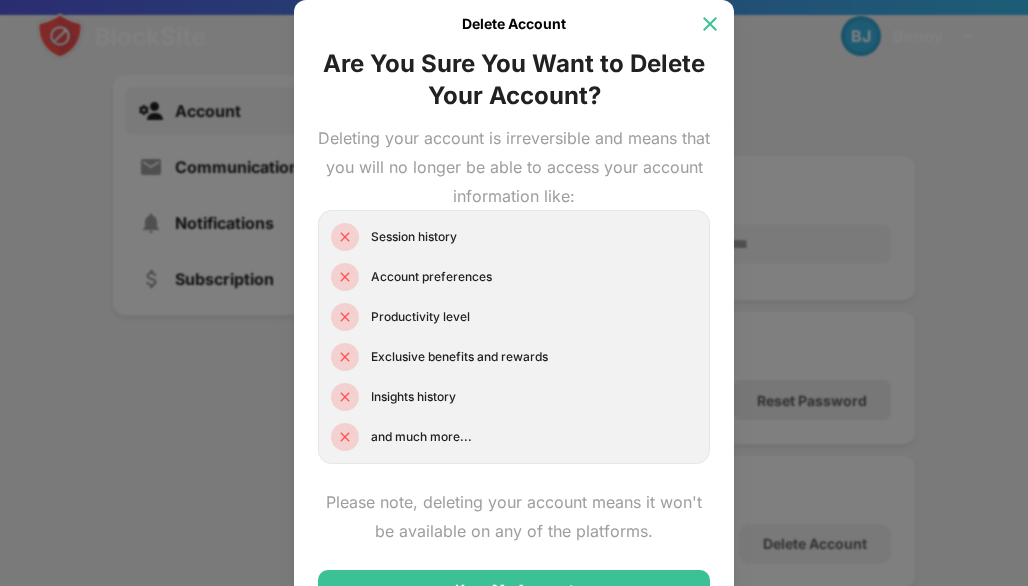 click at bounding box center (710, 24) 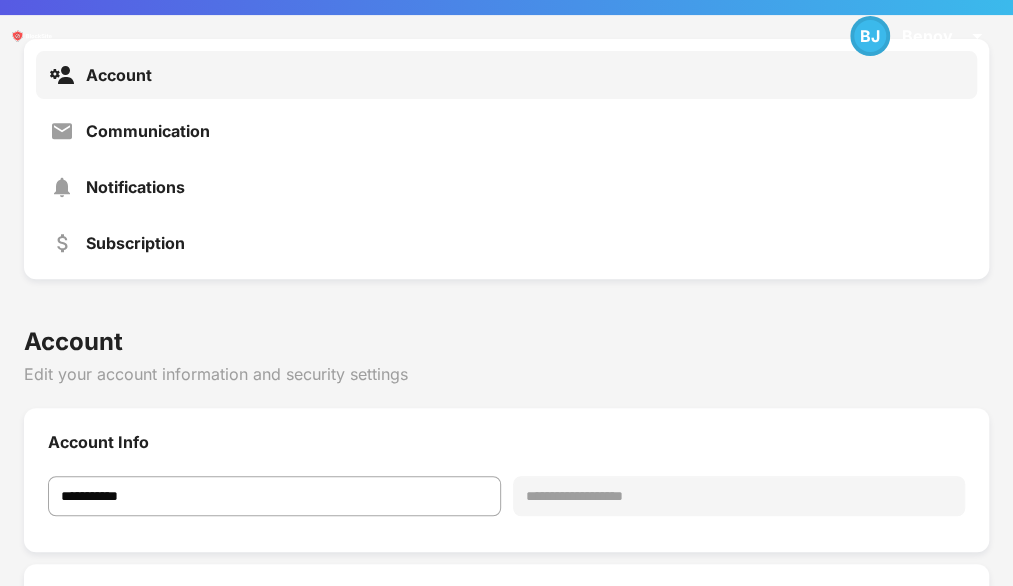 scroll, scrollTop: 320, scrollLeft: 0, axis: vertical 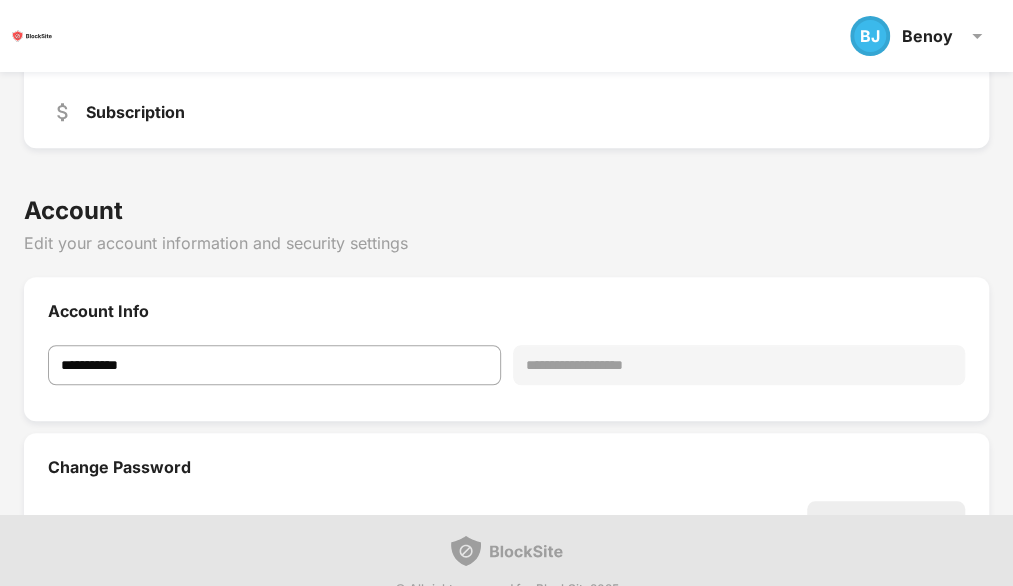 click on "Delete Account" at bounding box center [889, 665] 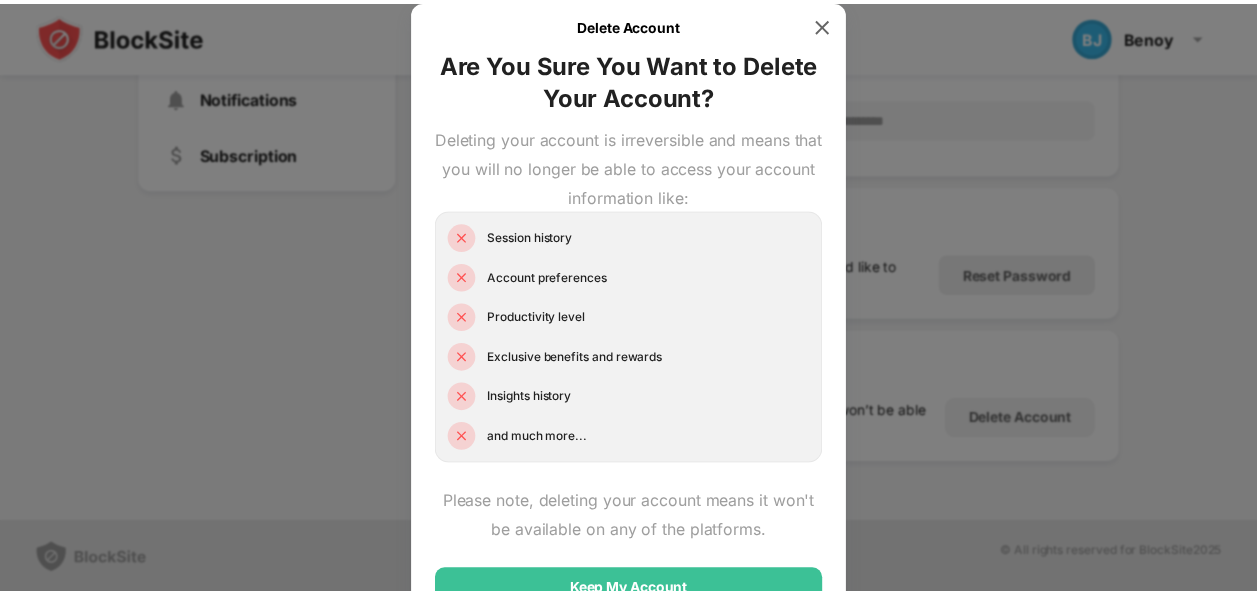 scroll, scrollTop: 312, scrollLeft: 0, axis: vertical 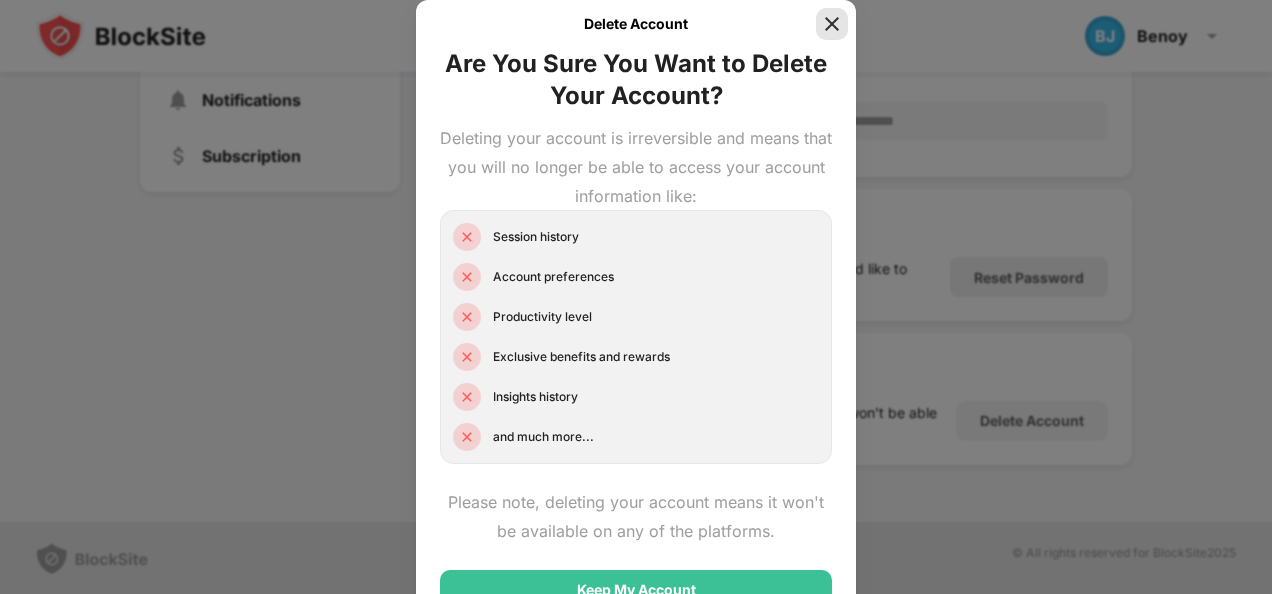 click at bounding box center (832, 24) 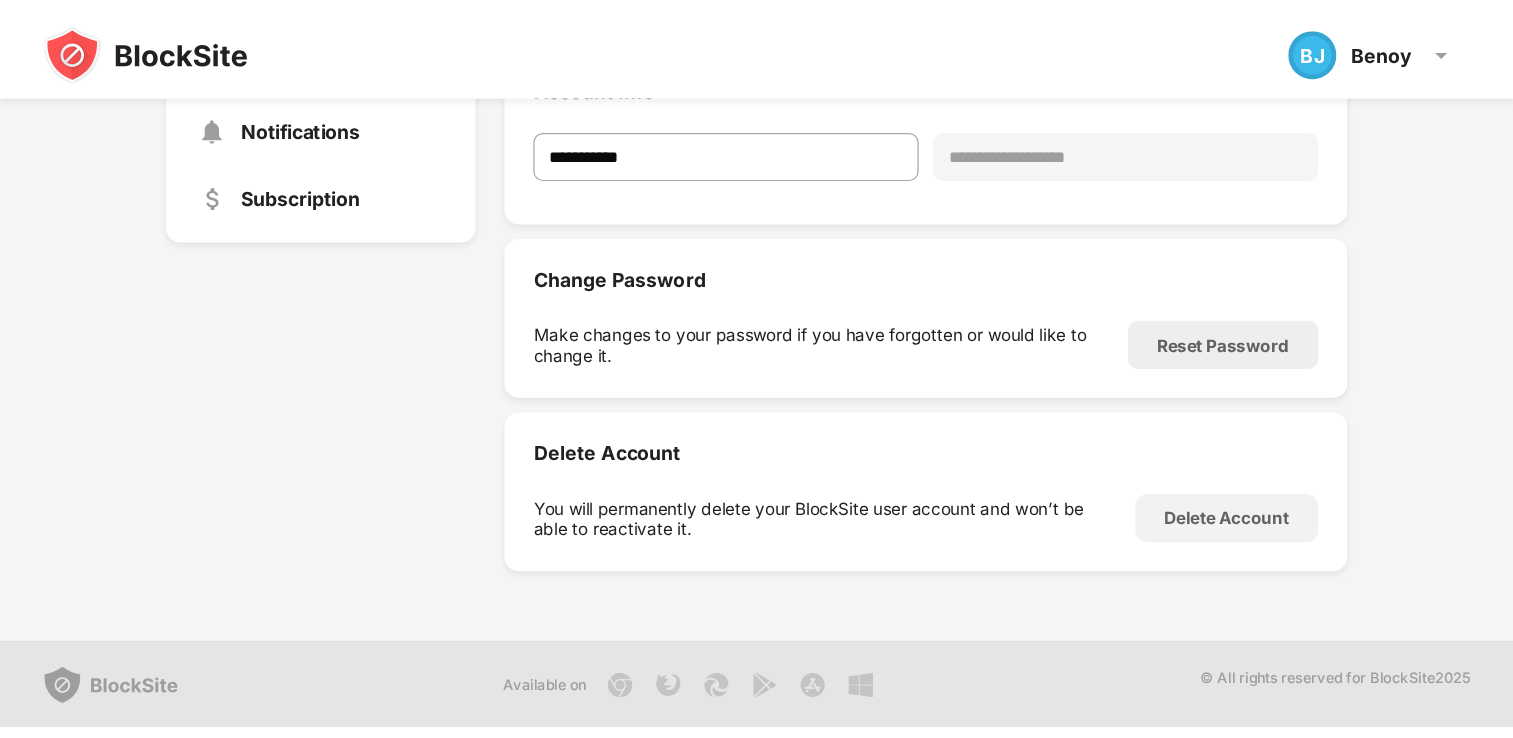 scroll, scrollTop: 72, scrollLeft: 0, axis: vertical 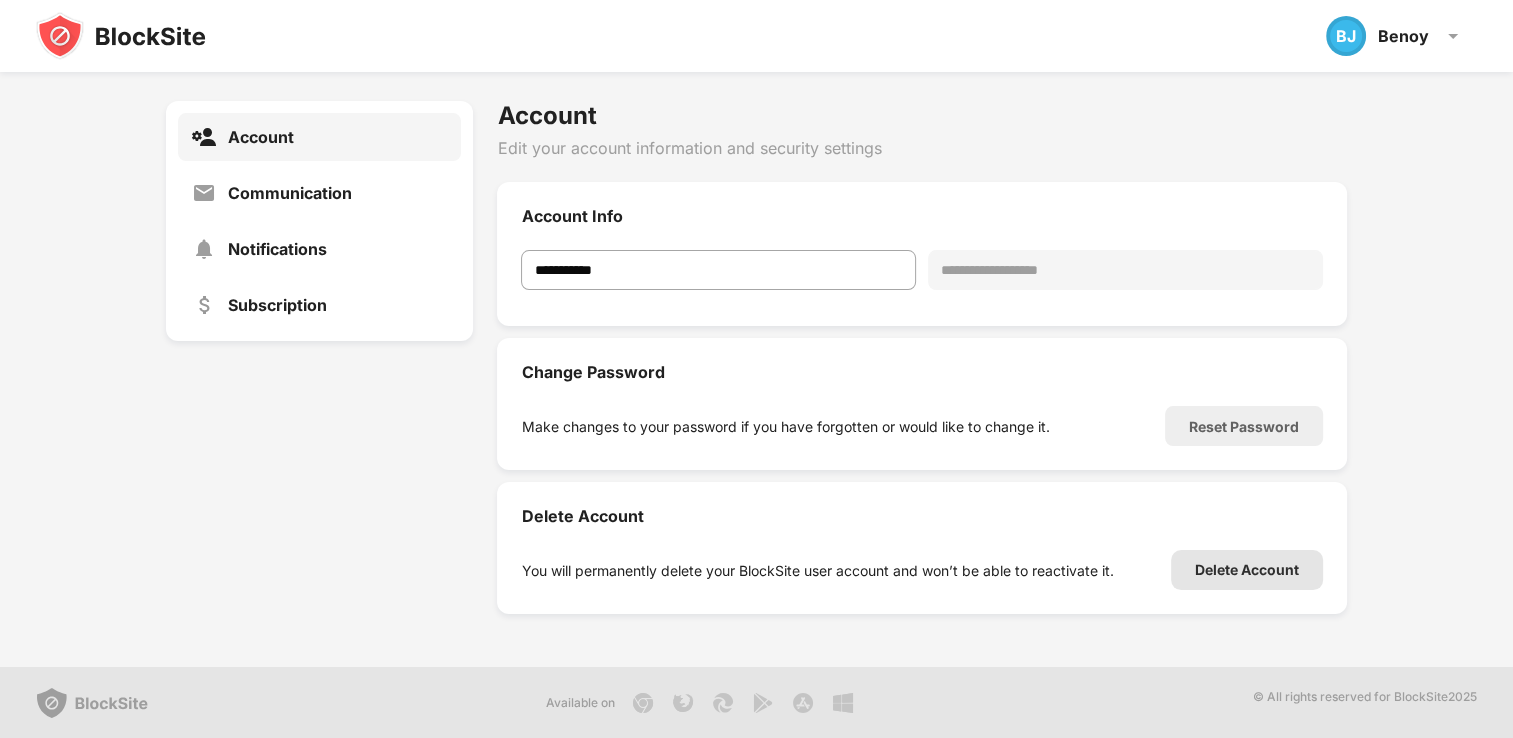click on "Delete Account" at bounding box center (1247, 570) 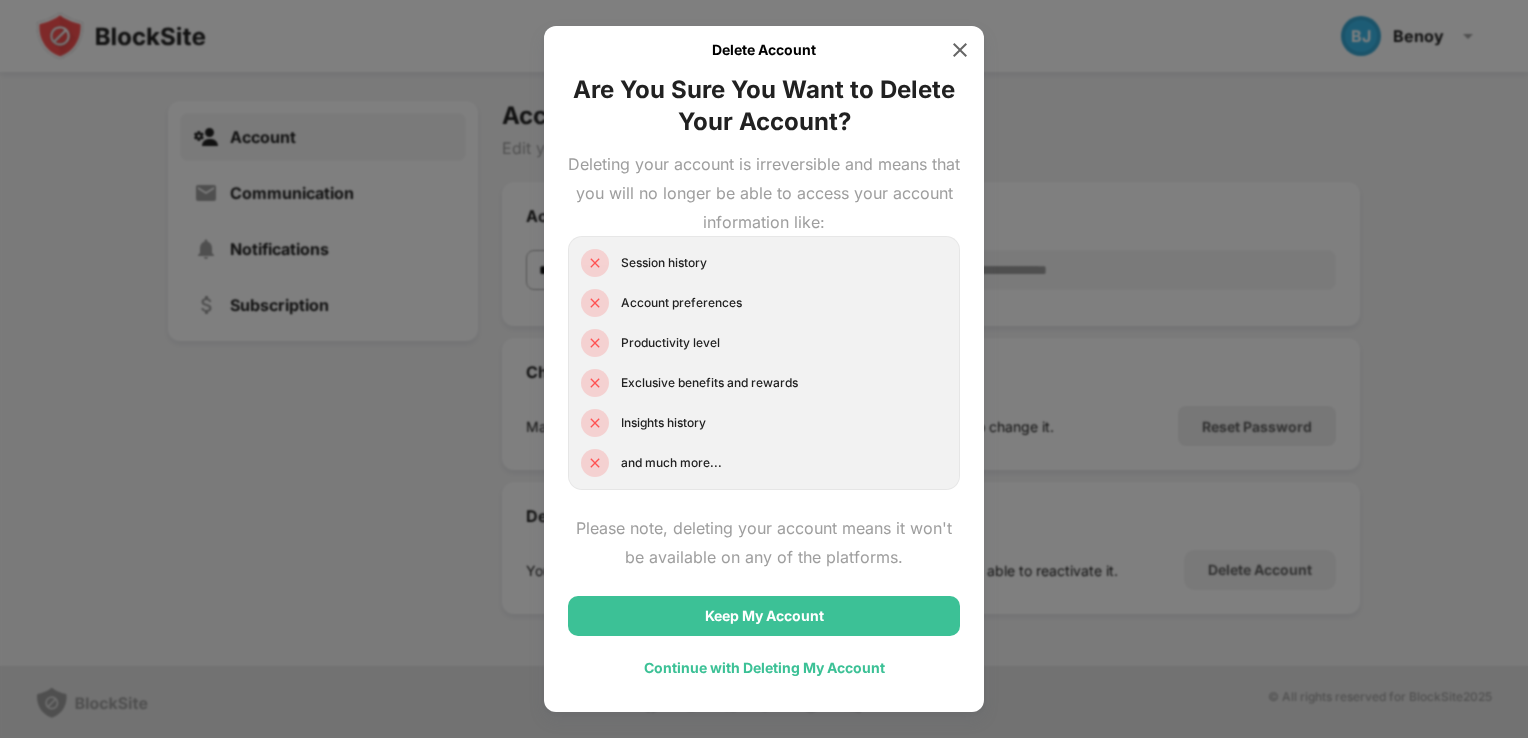 click on "Continue with Deleting My Account" at bounding box center (764, 668) 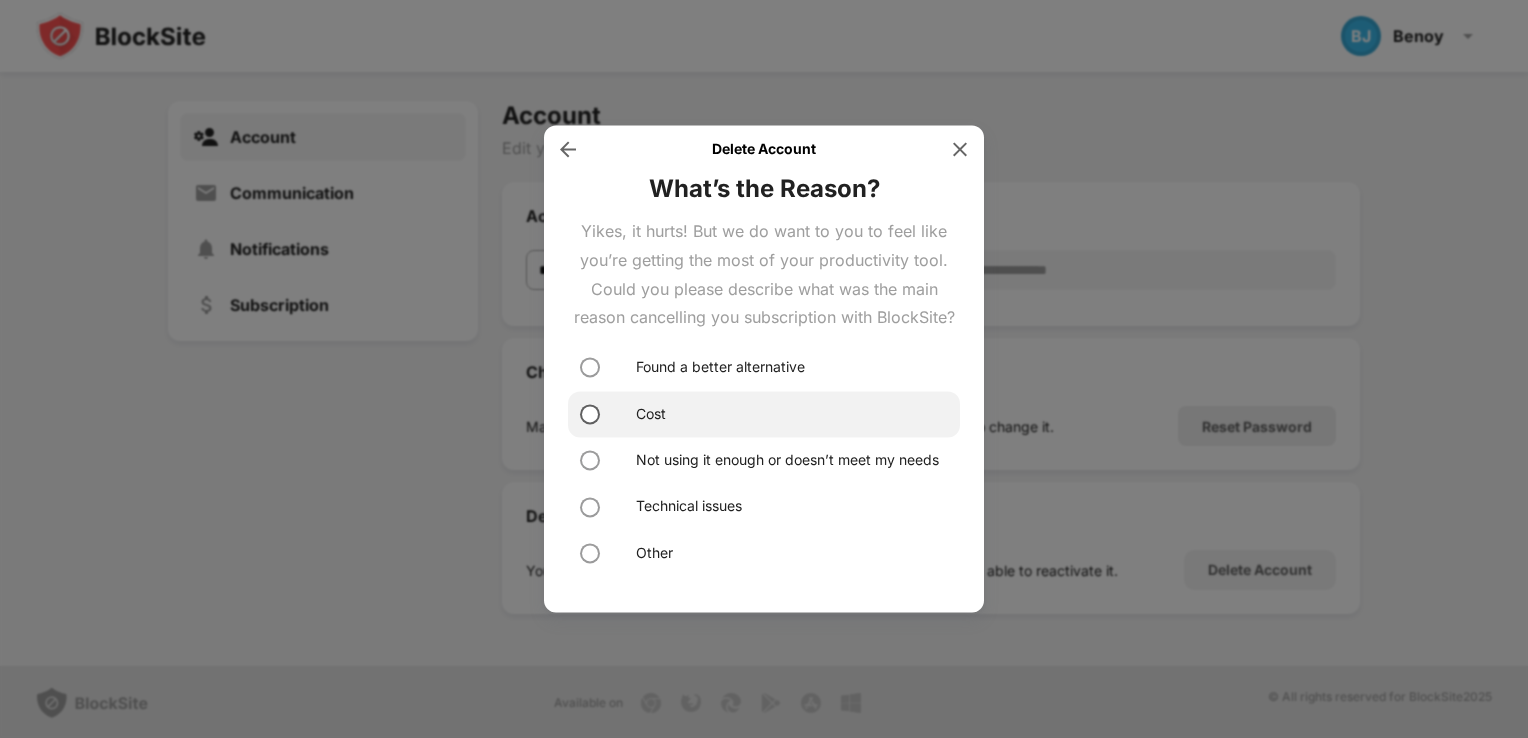 click at bounding box center (590, 414) 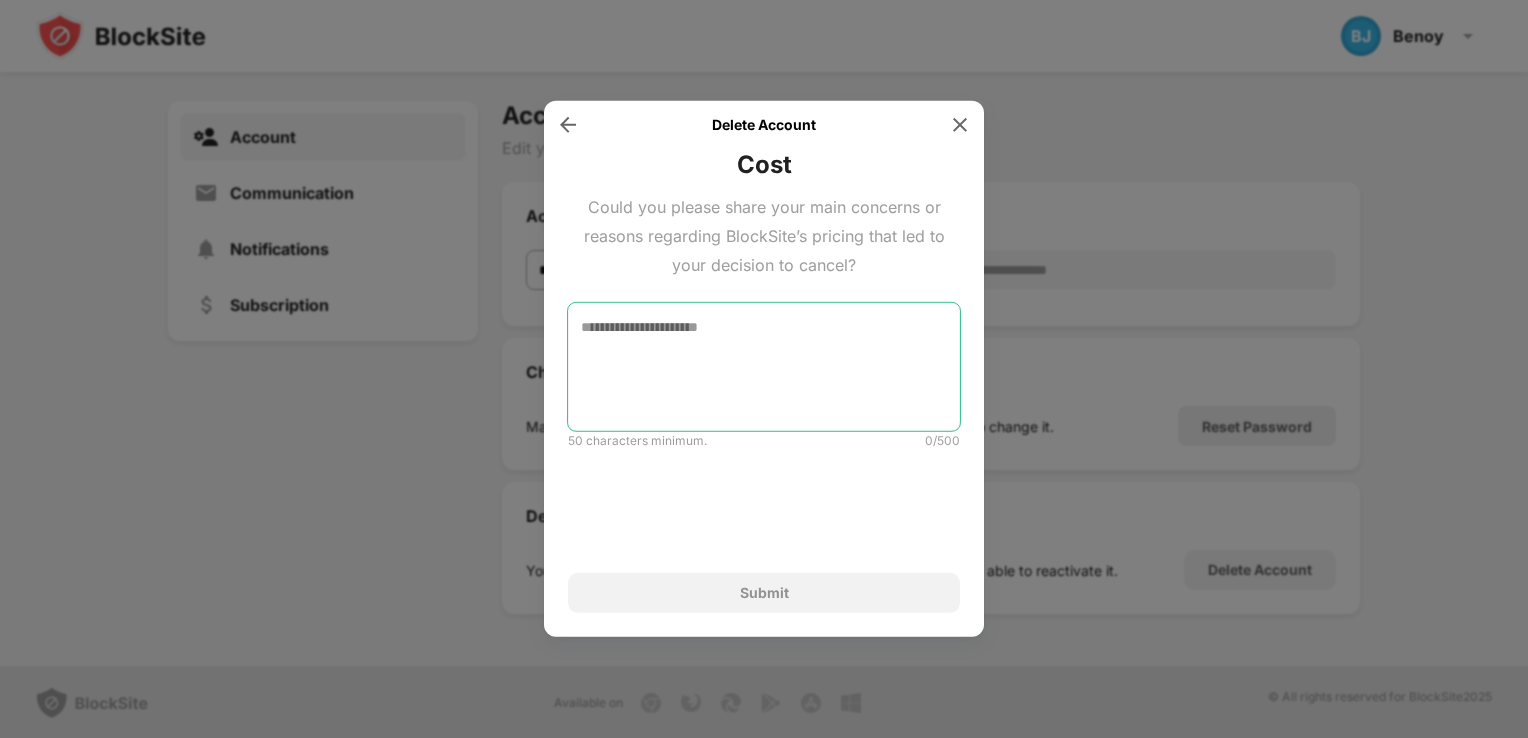 click at bounding box center [764, 367] 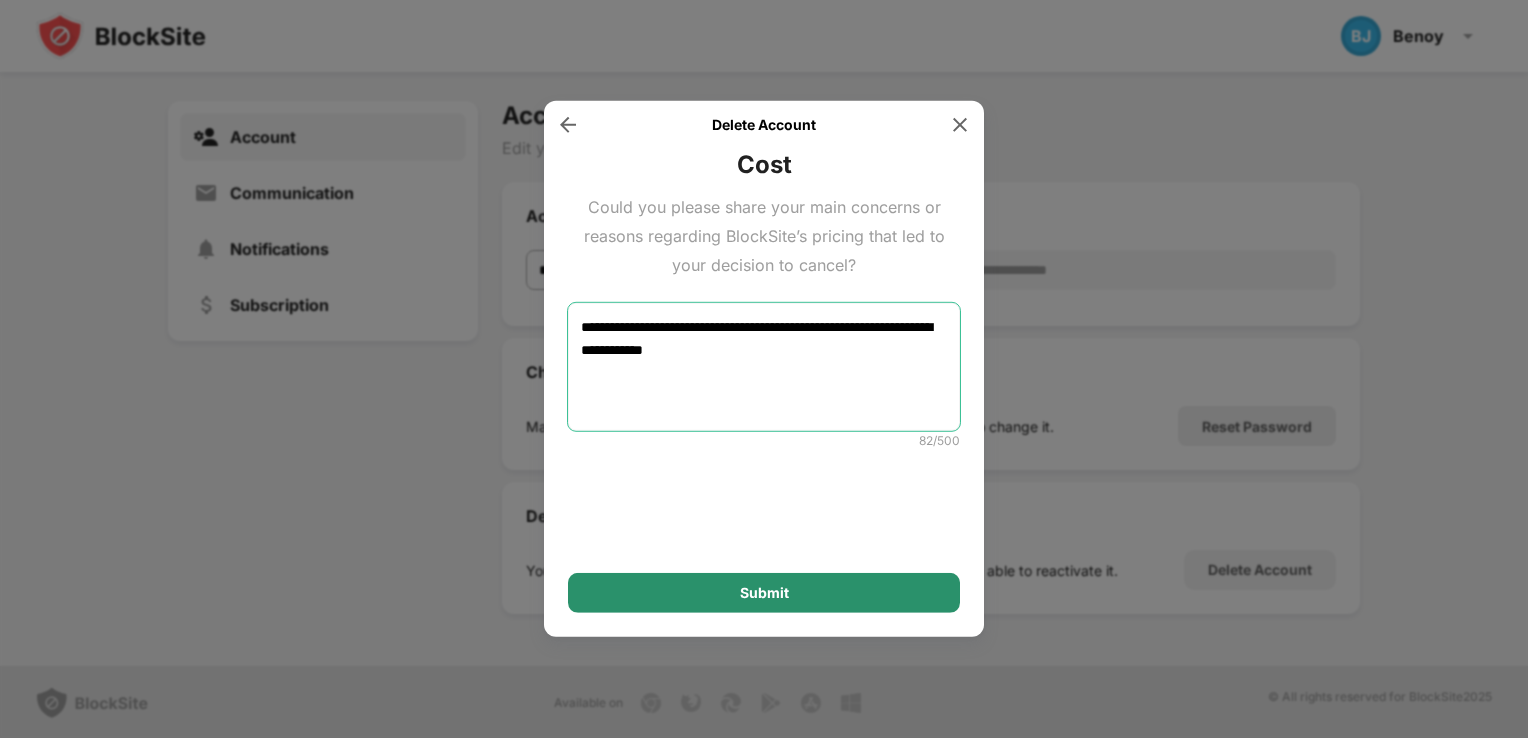 type on "**********" 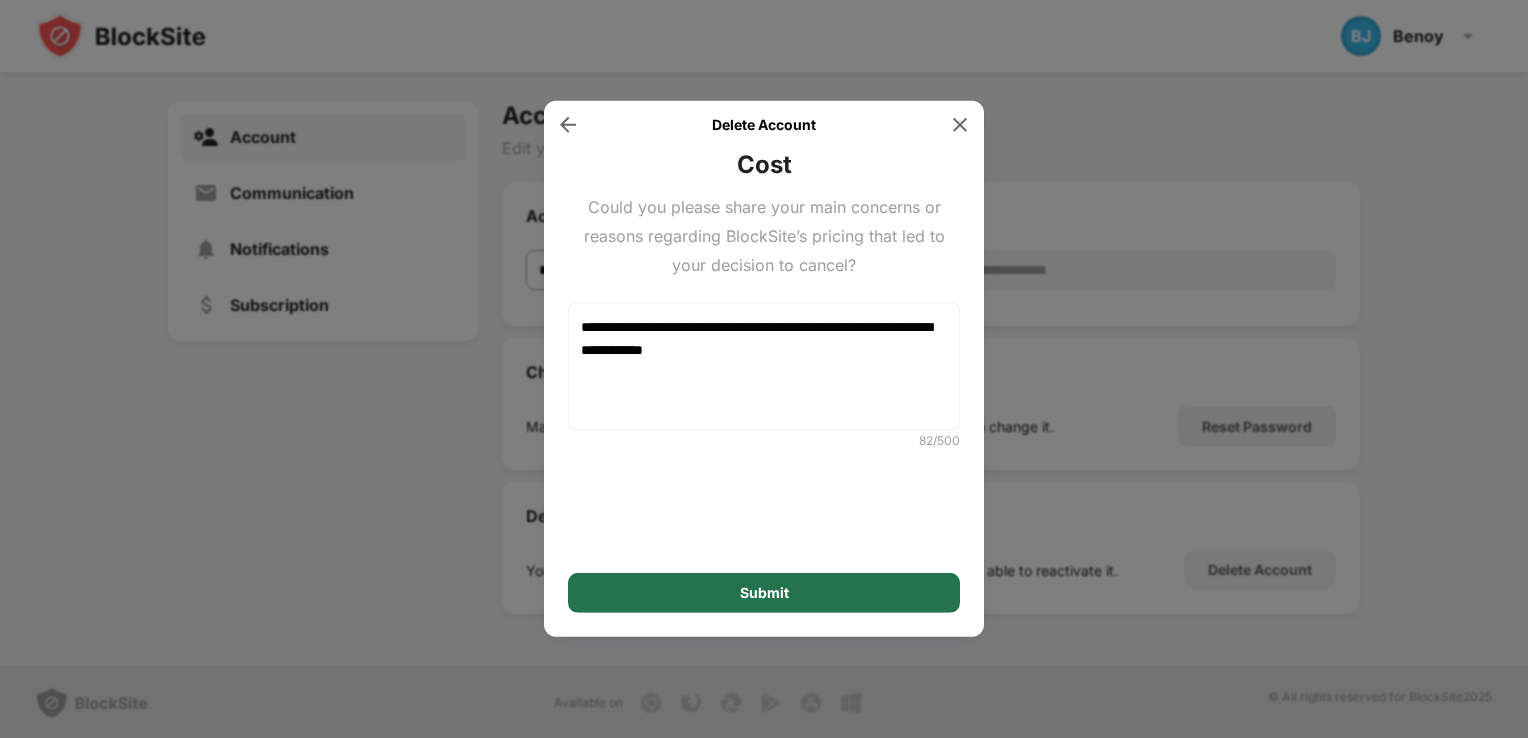 click on "Submit" at bounding box center [764, 593] 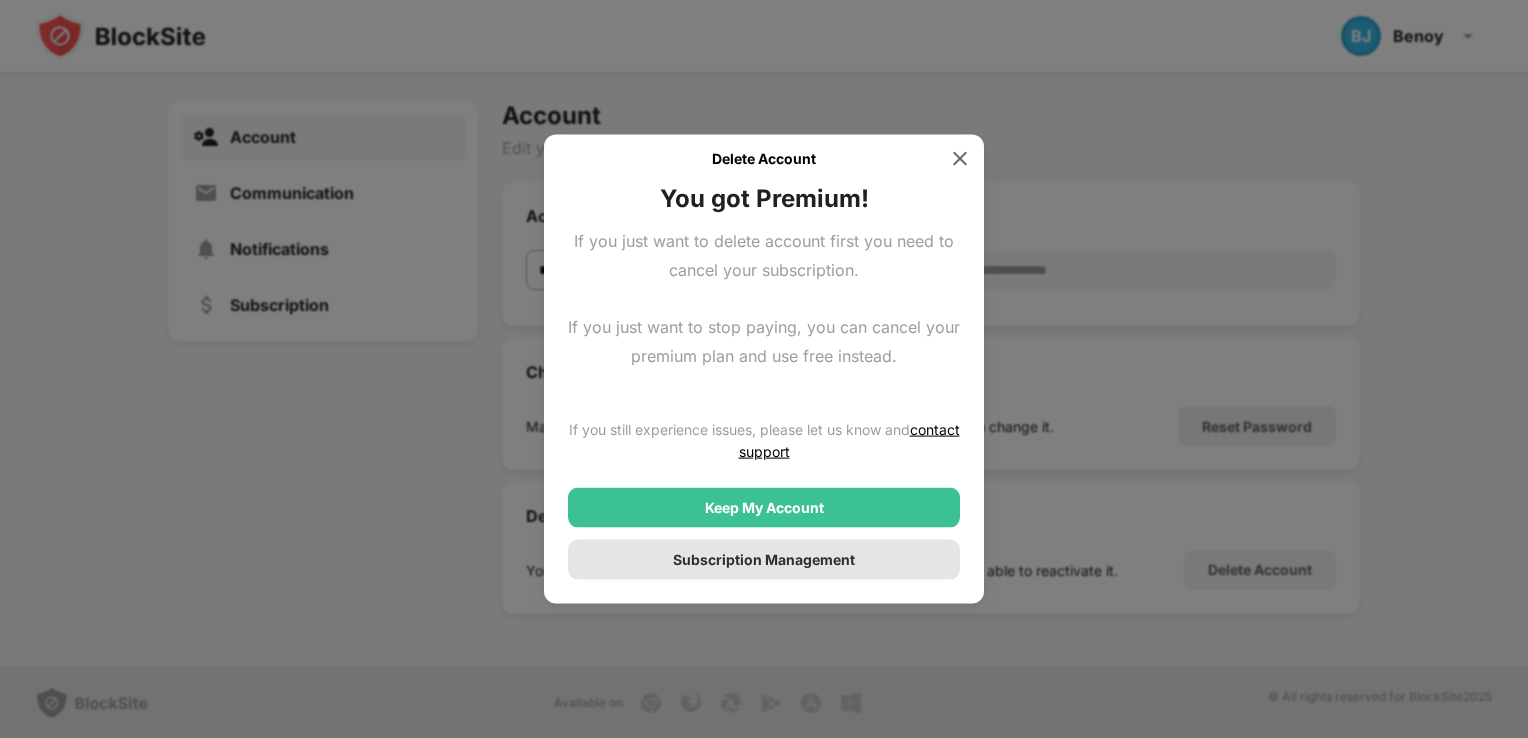 click on "Subscription Management" at bounding box center (764, 559) 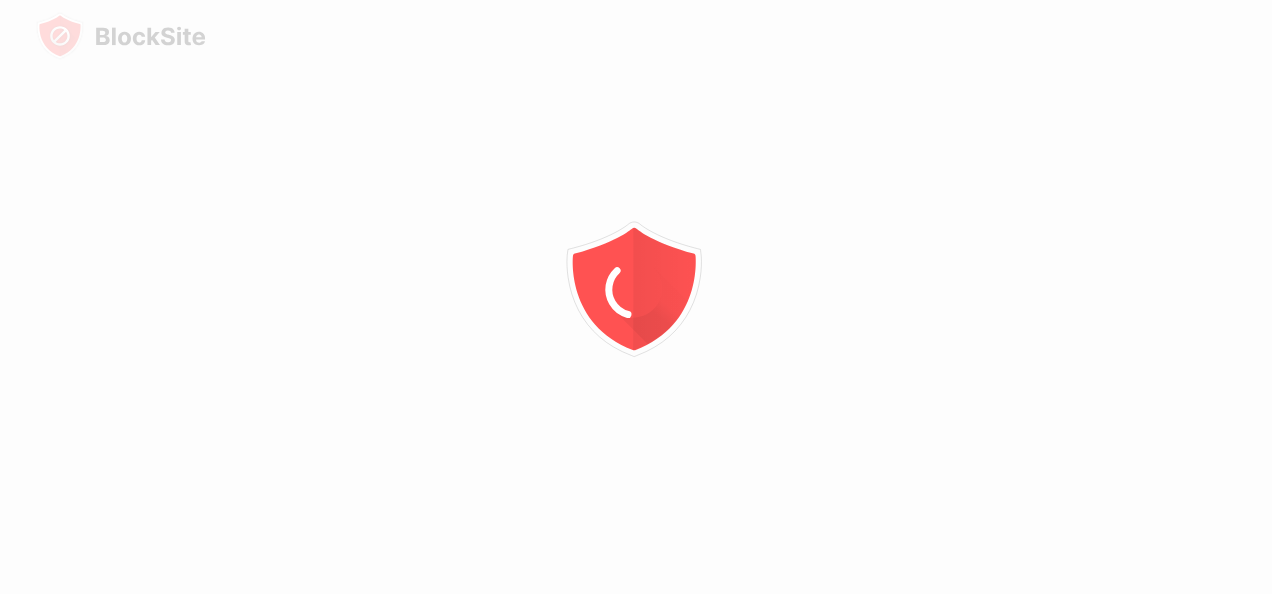 scroll, scrollTop: 0, scrollLeft: 0, axis: both 